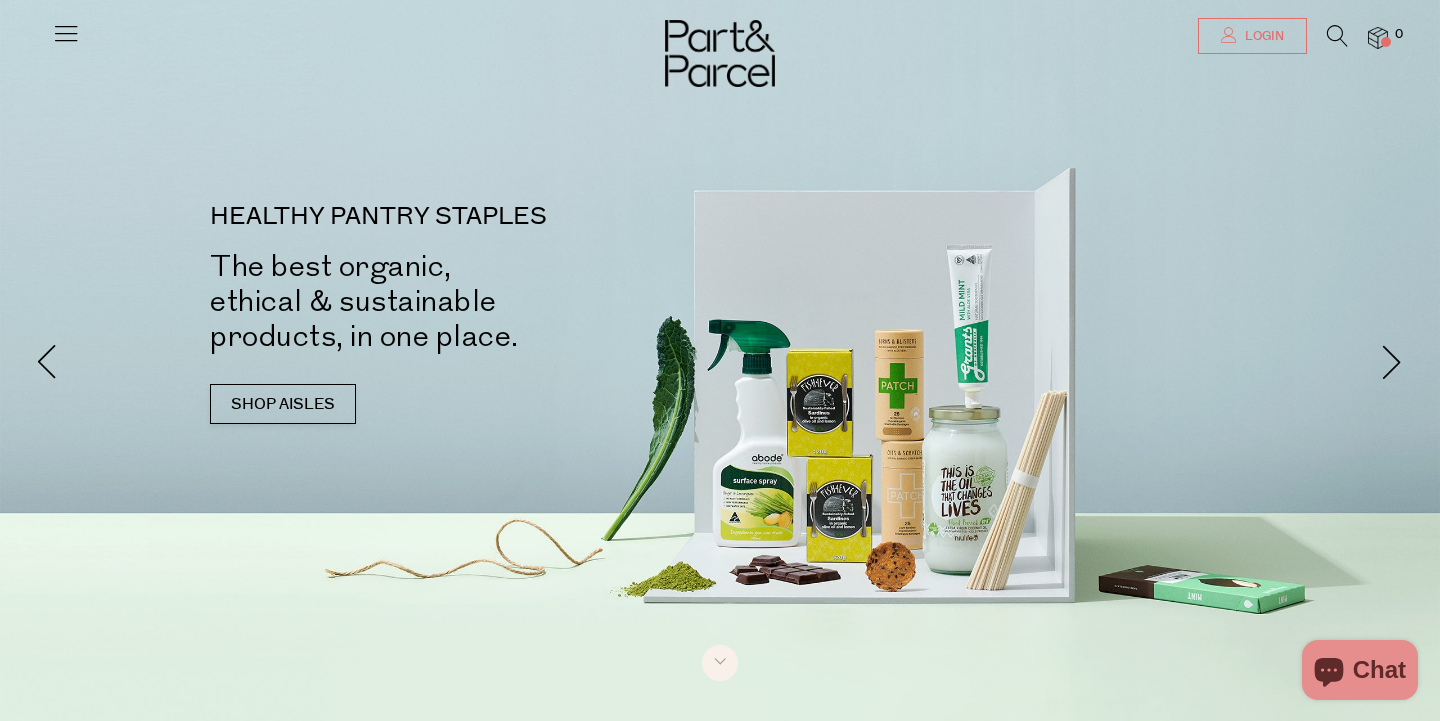 scroll, scrollTop: 0, scrollLeft: 0, axis: both 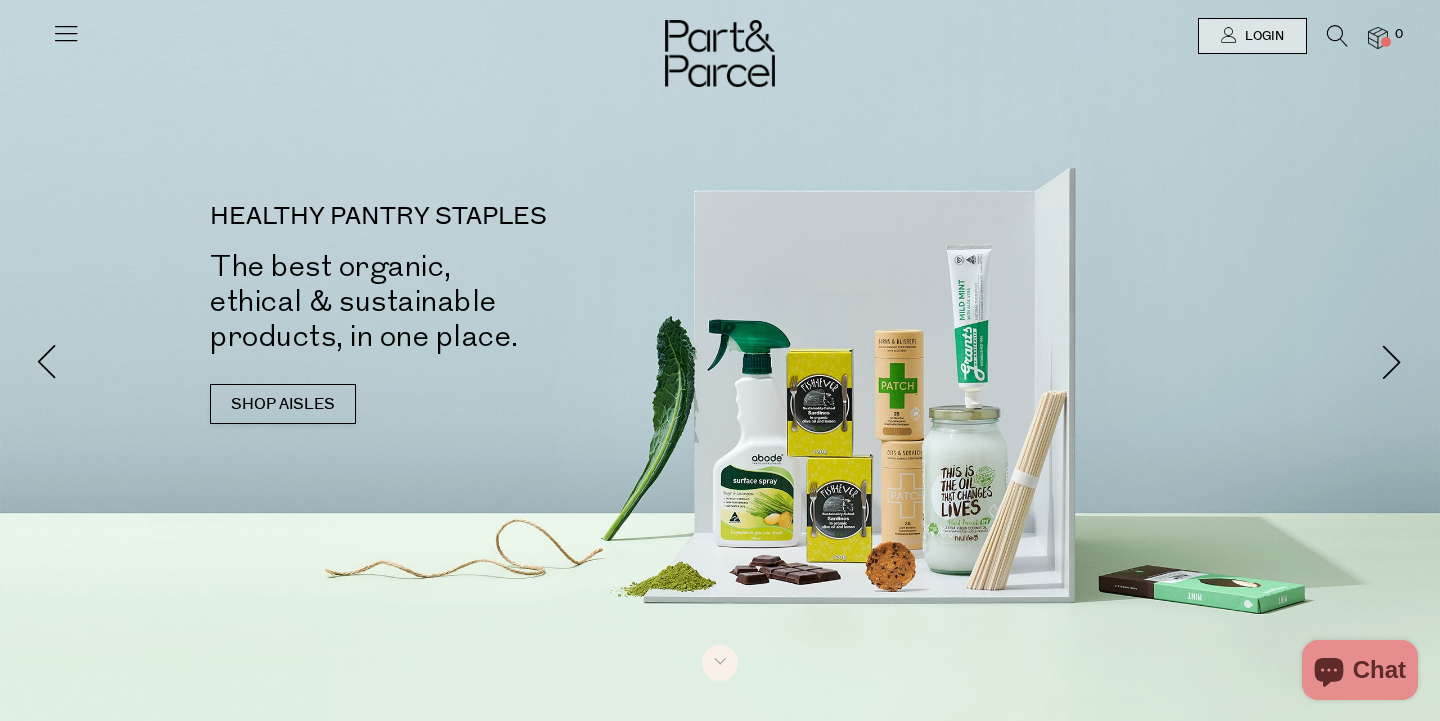 click at bounding box center (1337, 36) 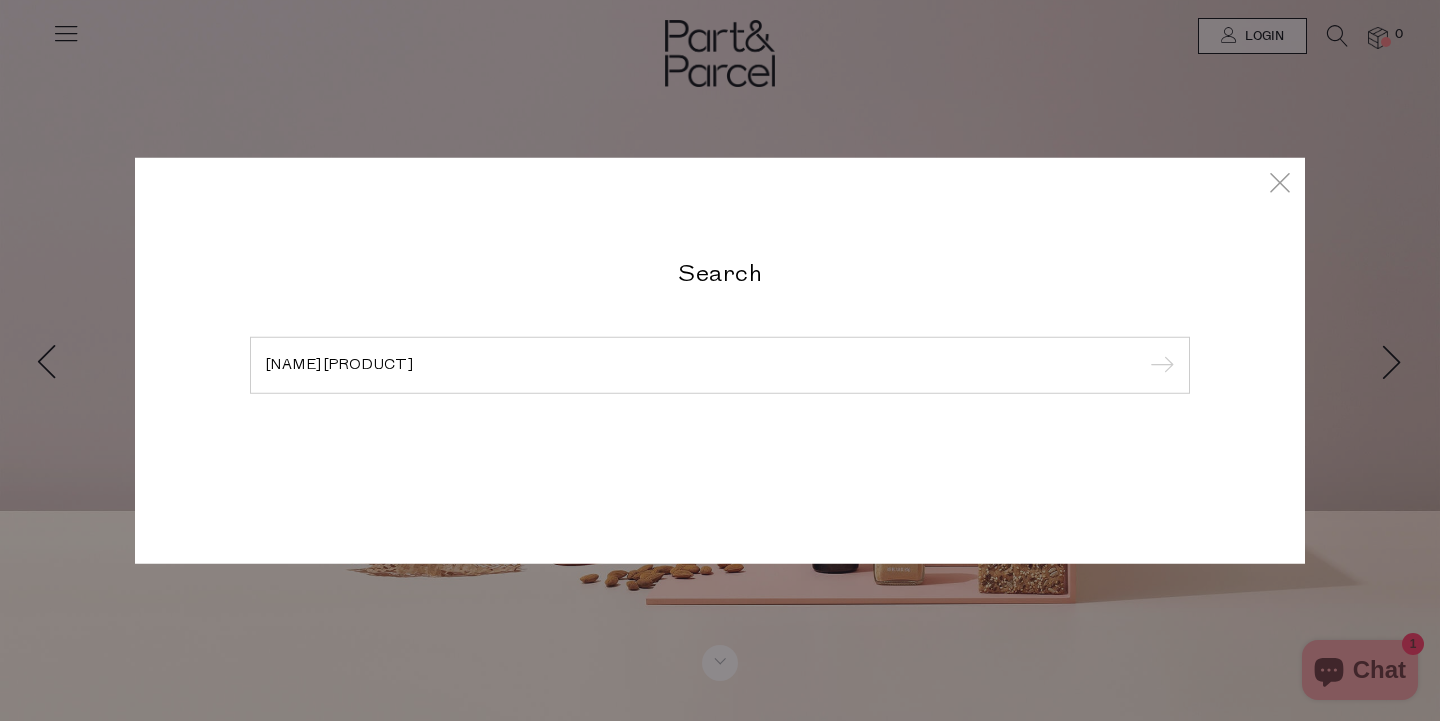 type on "quinoa pasta" 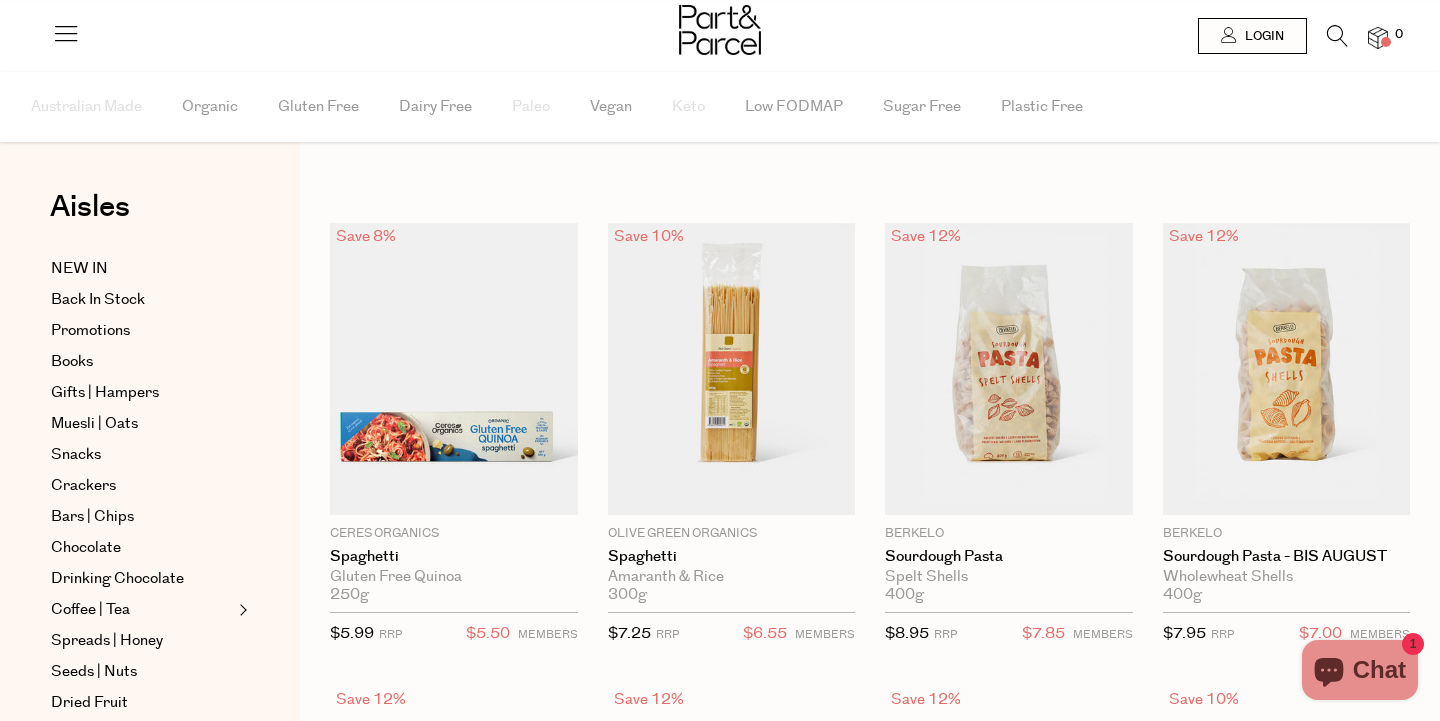 scroll, scrollTop: 0, scrollLeft: 0, axis: both 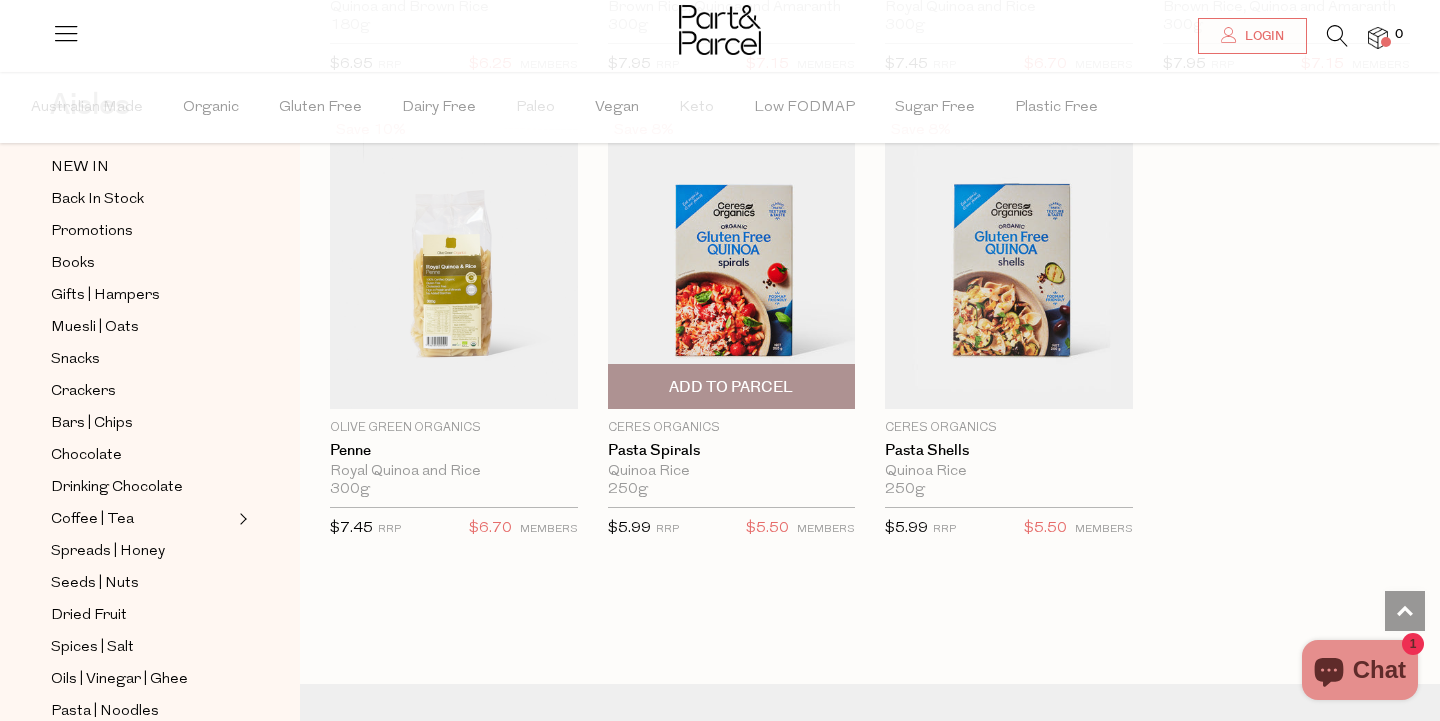 click on "Add To Parcel" at bounding box center (731, 387) 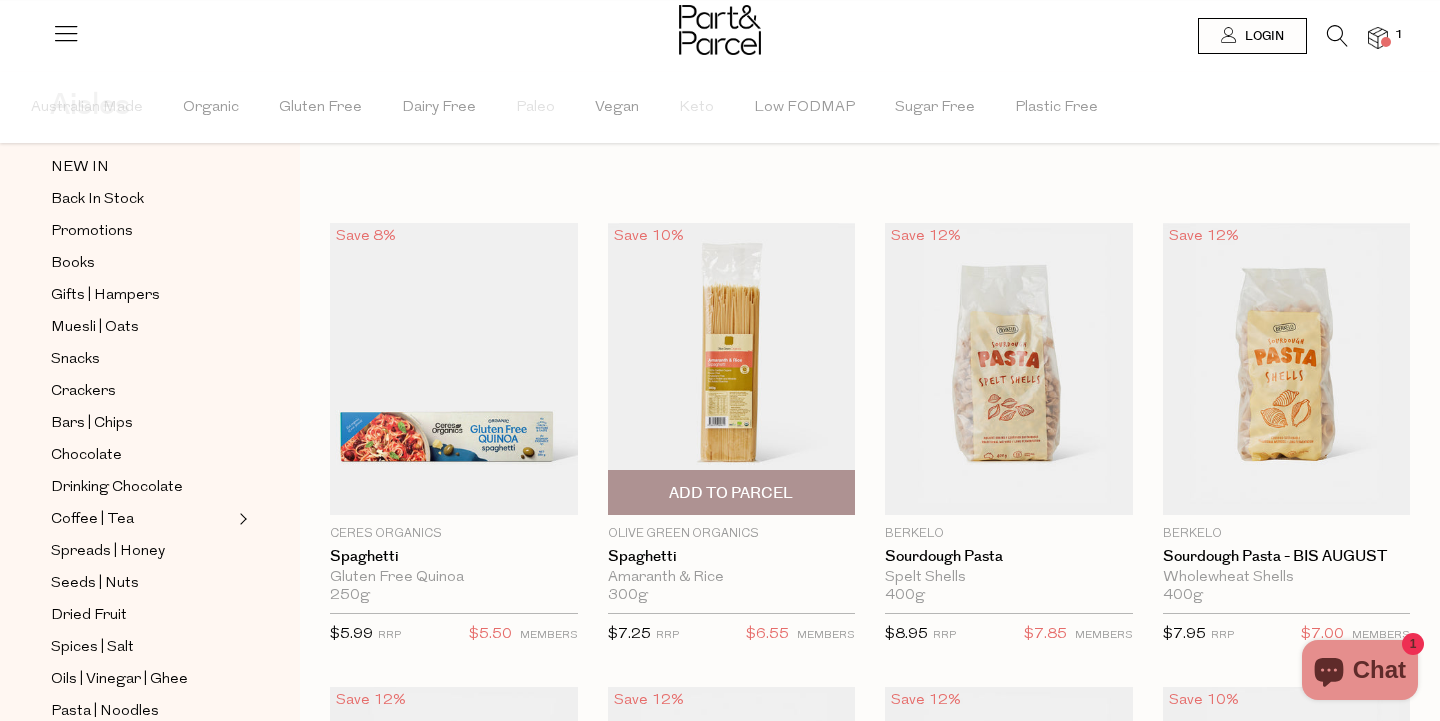 scroll, scrollTop: 0, scrollLeft: 0, axis: both 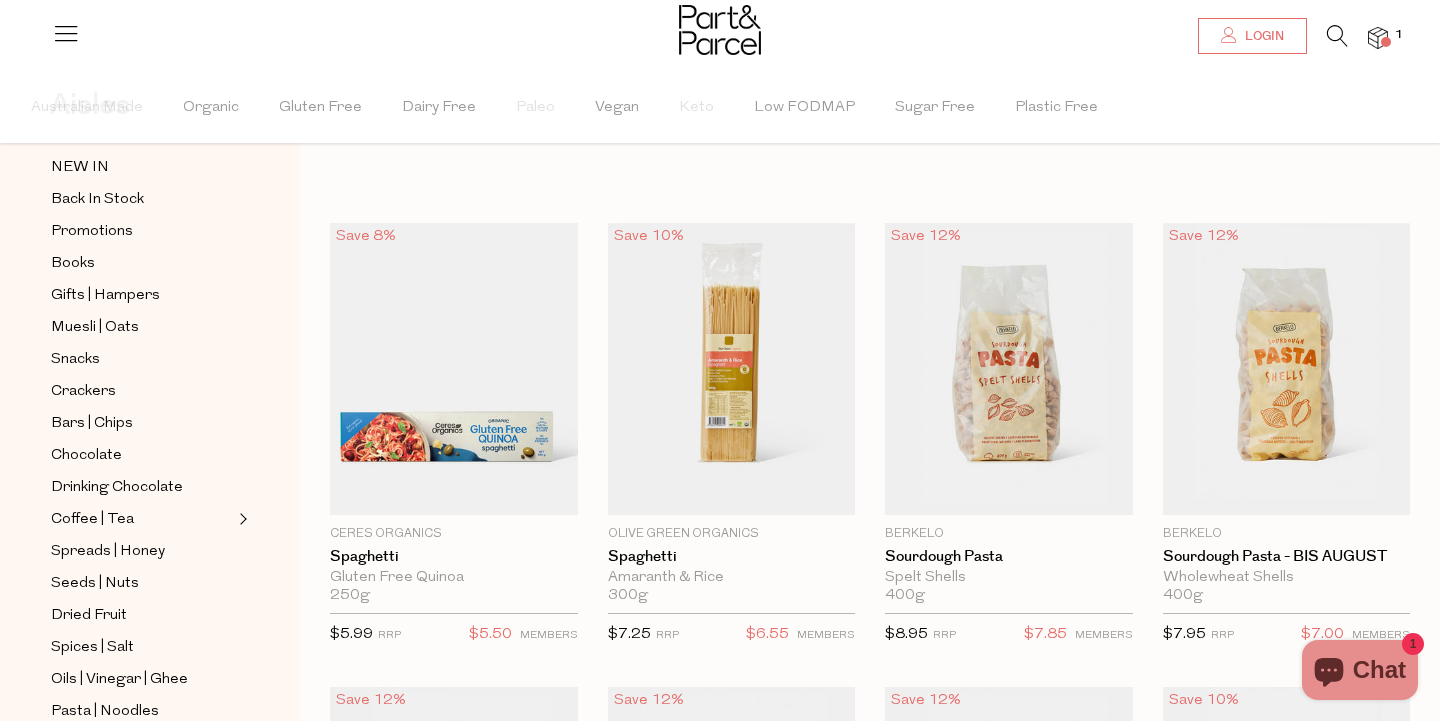 click on "Login" at bounding box center (1262, 36) 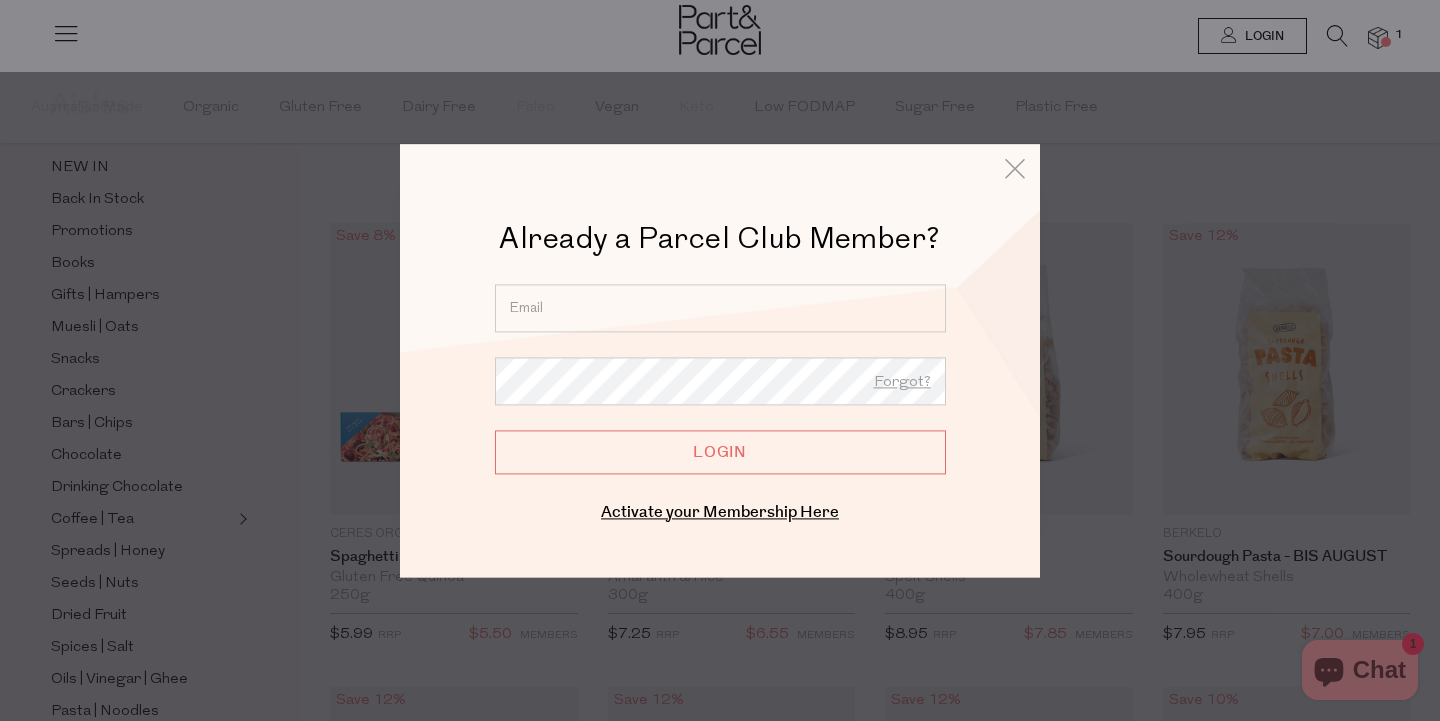 click on "Already a Member? Login.
Forgot?
Forgot?
Login
Enter your email below to receive a password reset link.
Submit
Cancel
Activate your Membership Here" at bounding box center [720, 405] 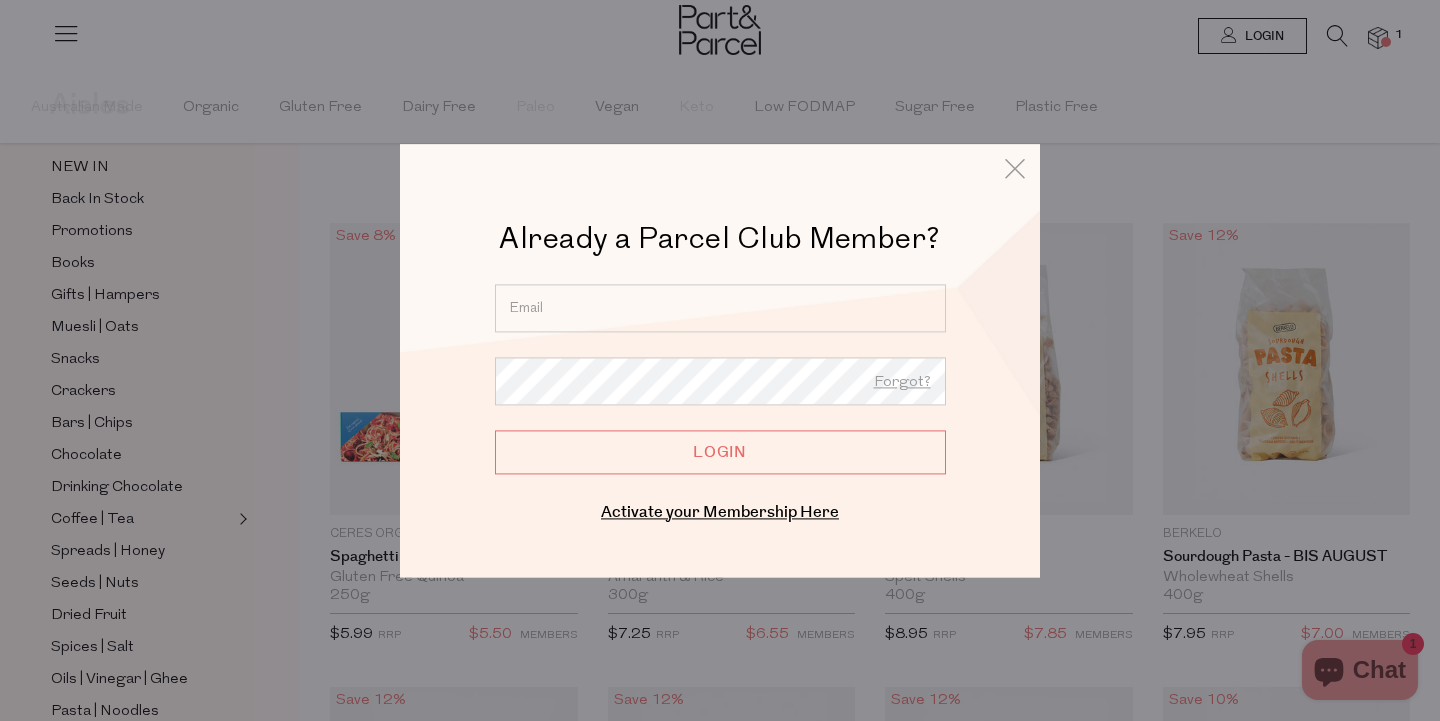 click at bounding box center (720, 308) 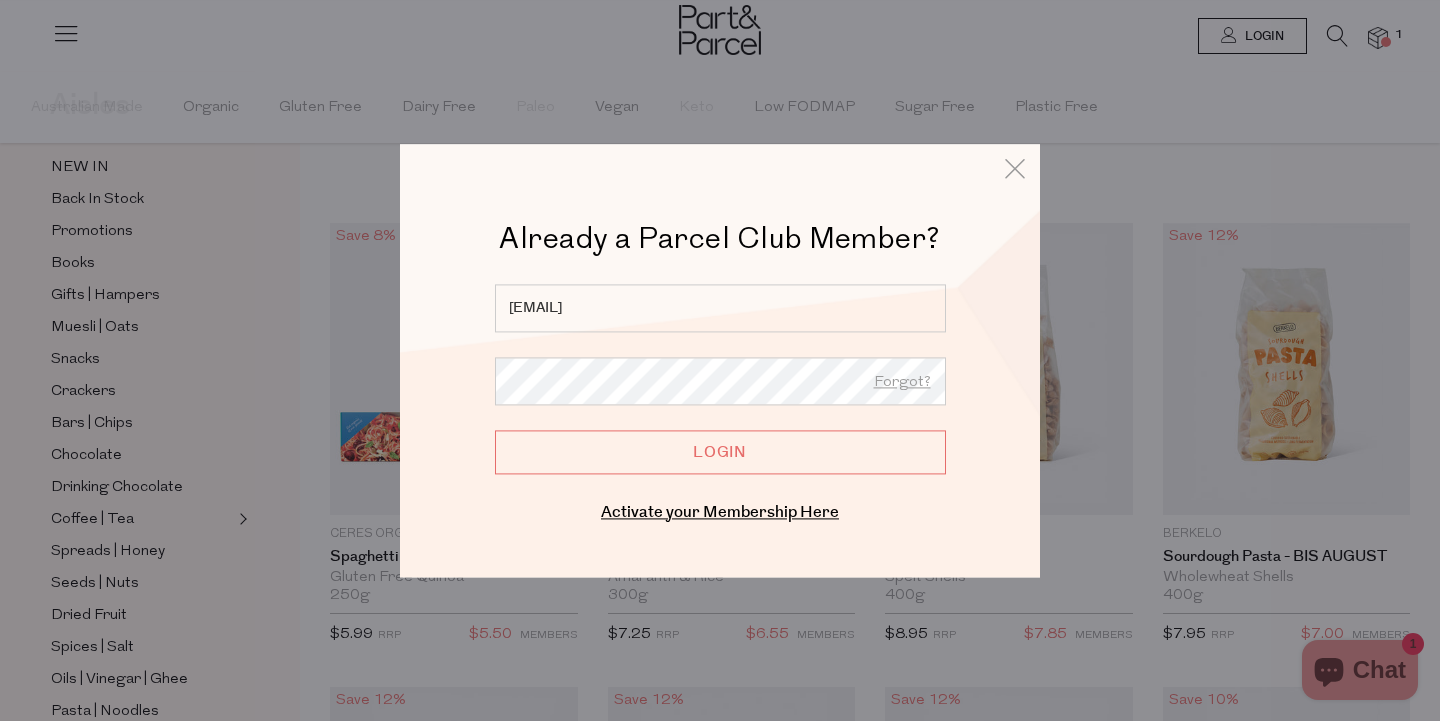 type on "isabellarosevans@gmail.com" 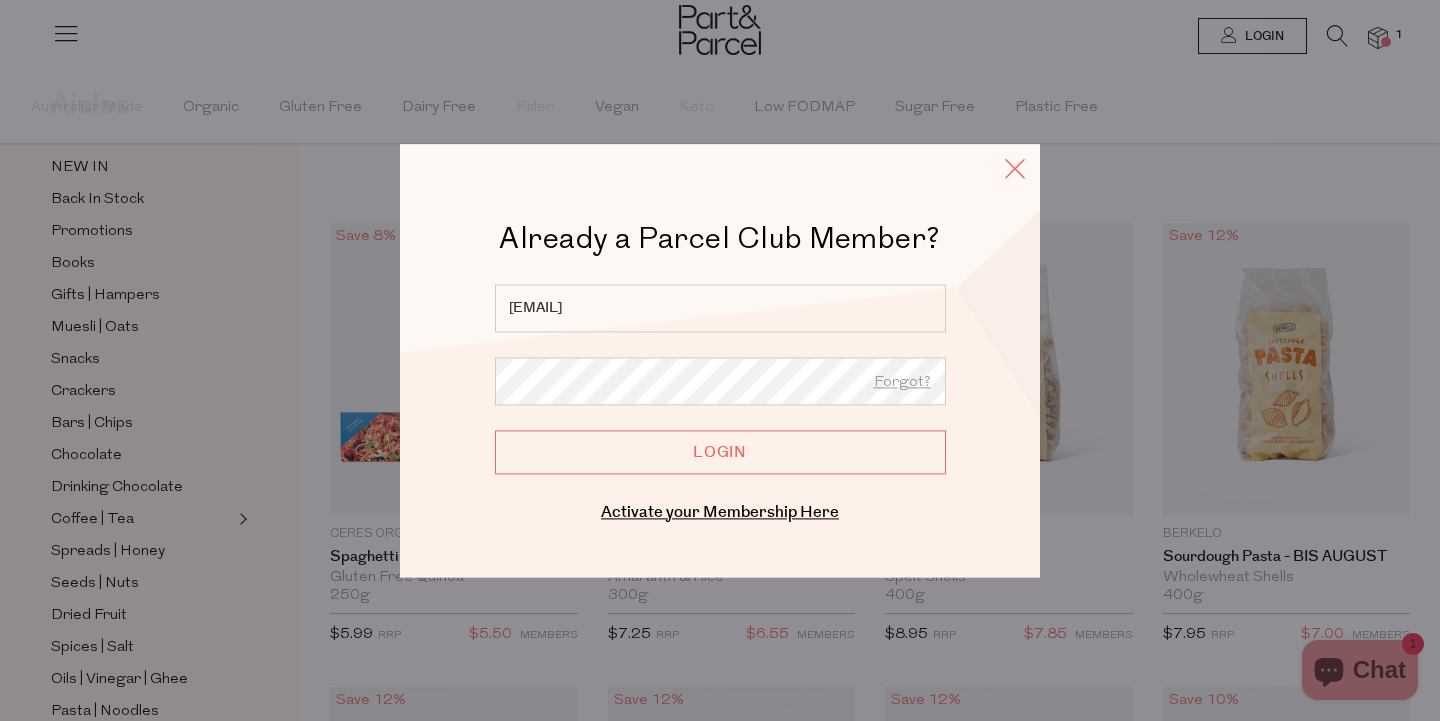 click at bounding box center [1015, 168] 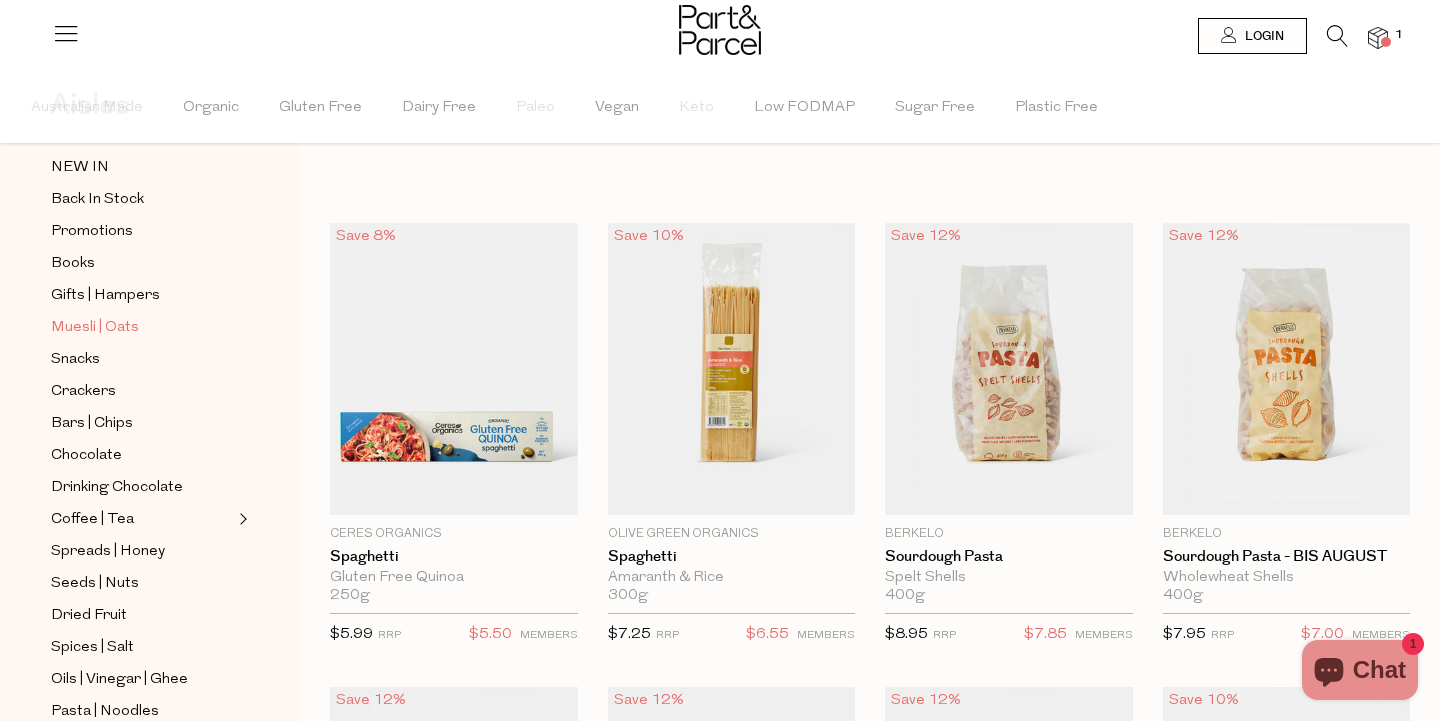click on "Muesli | Oats" at bounding box center [95, 328] 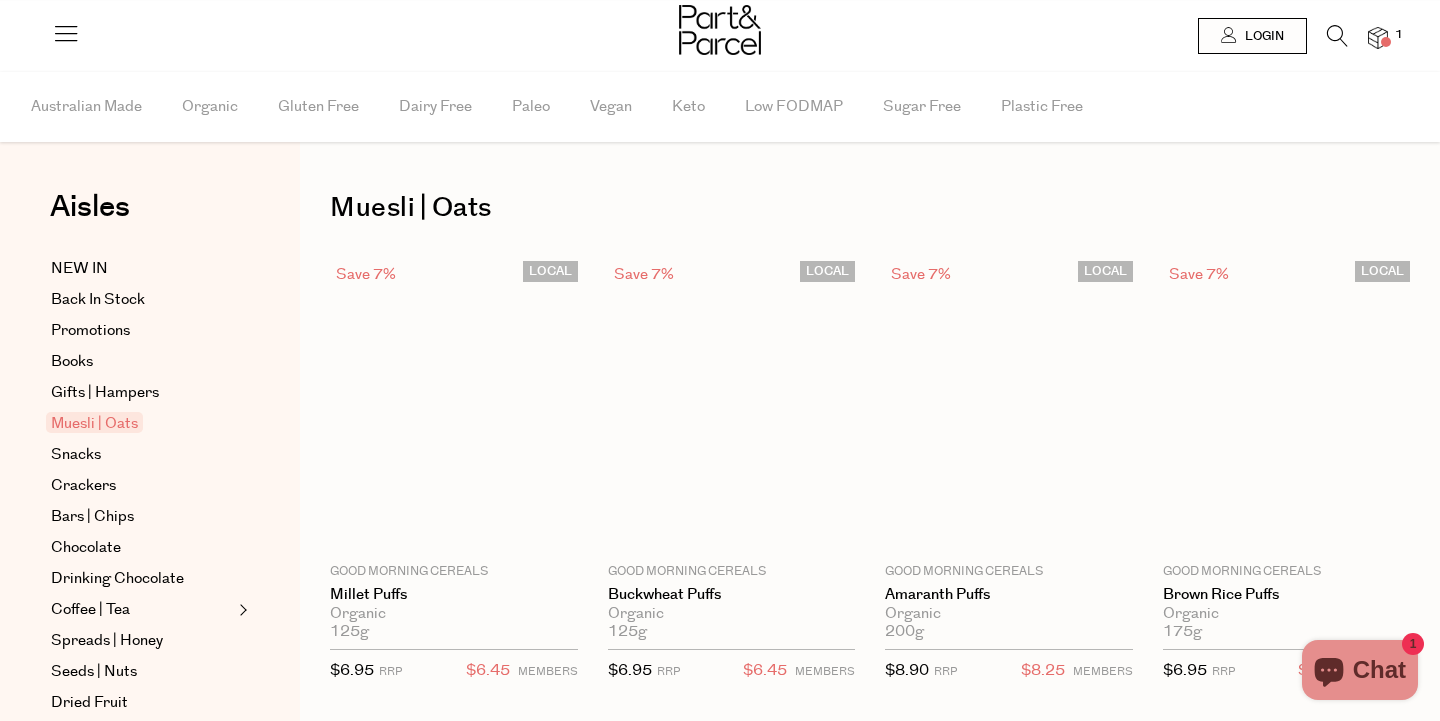 scroll, scrollTop: 0, scrollLeft: 0, axis: both 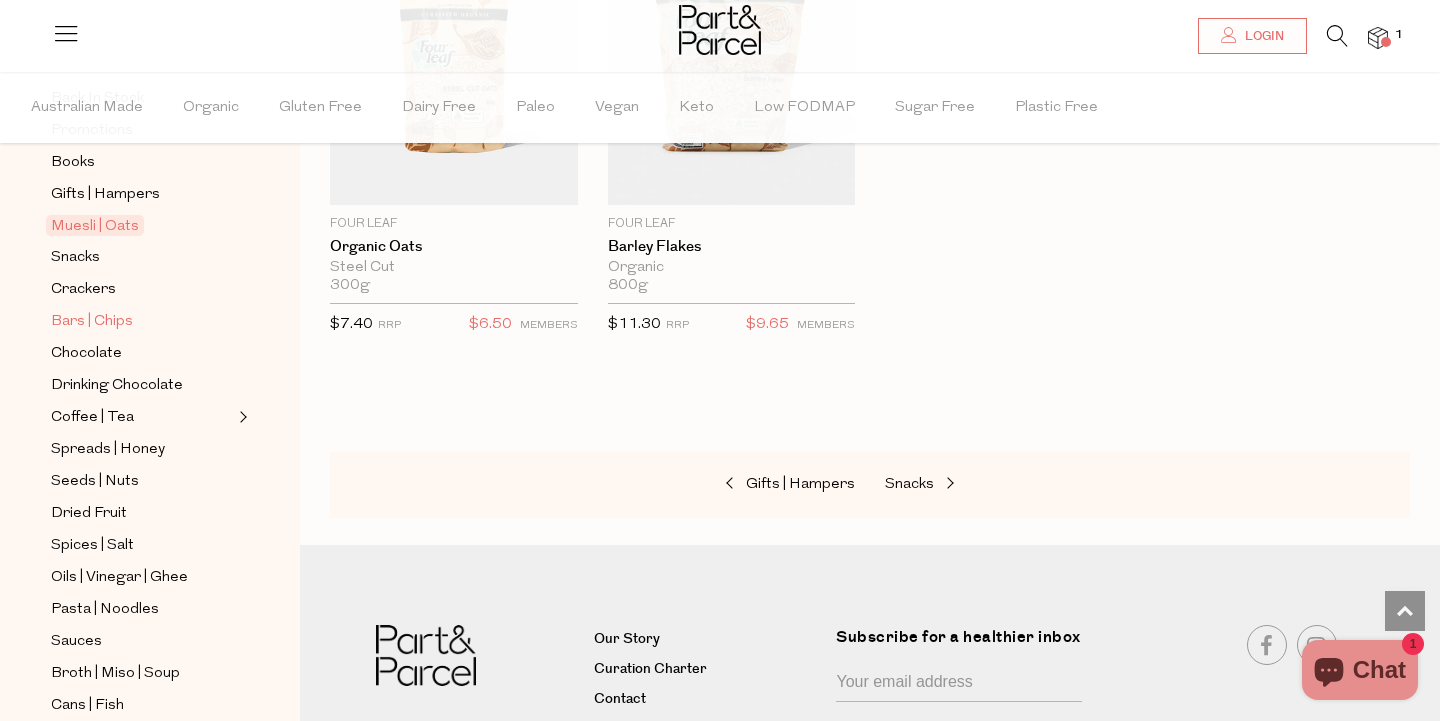 click on "Bars | Chips" at bounding box center [92, 322] 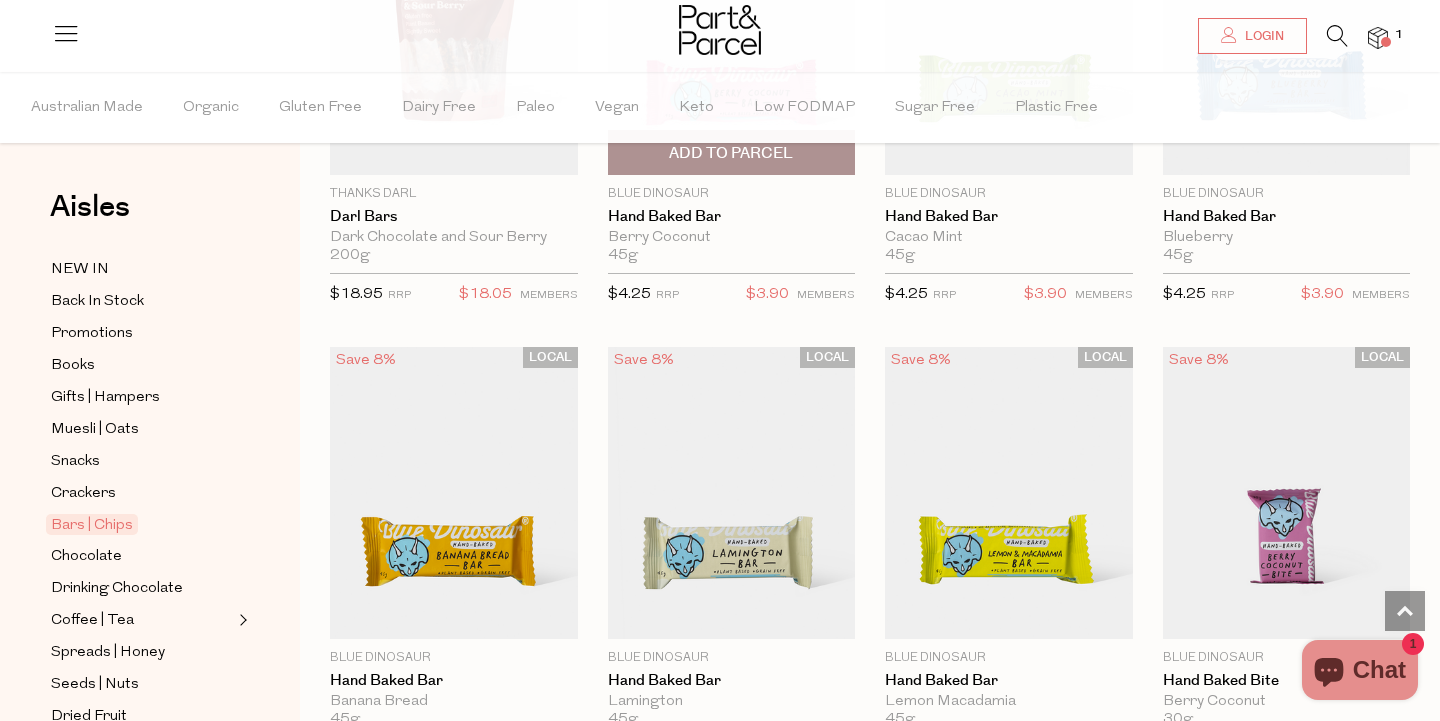 scroll, scrollTop: 3719, scrollLeft: 0, axis: vertical 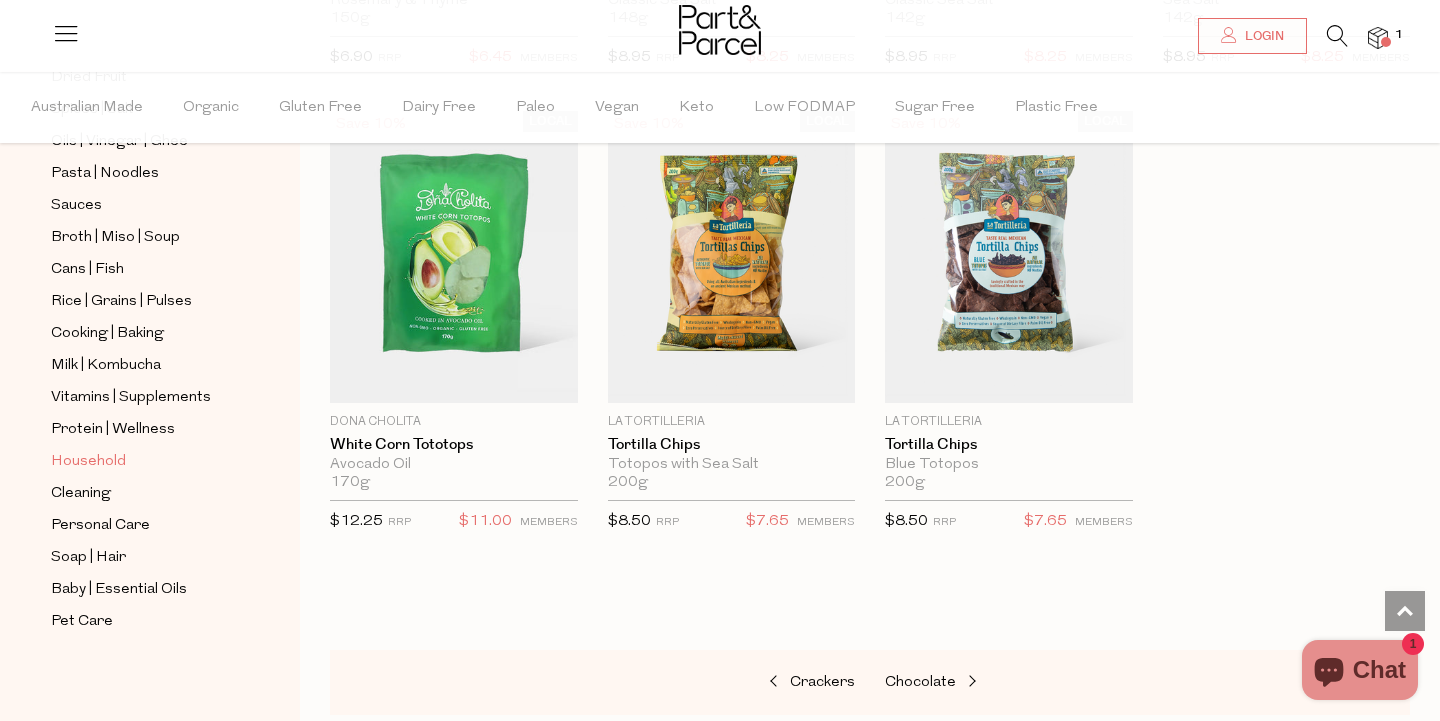 click on "Household" at bounding box center [88, 462] 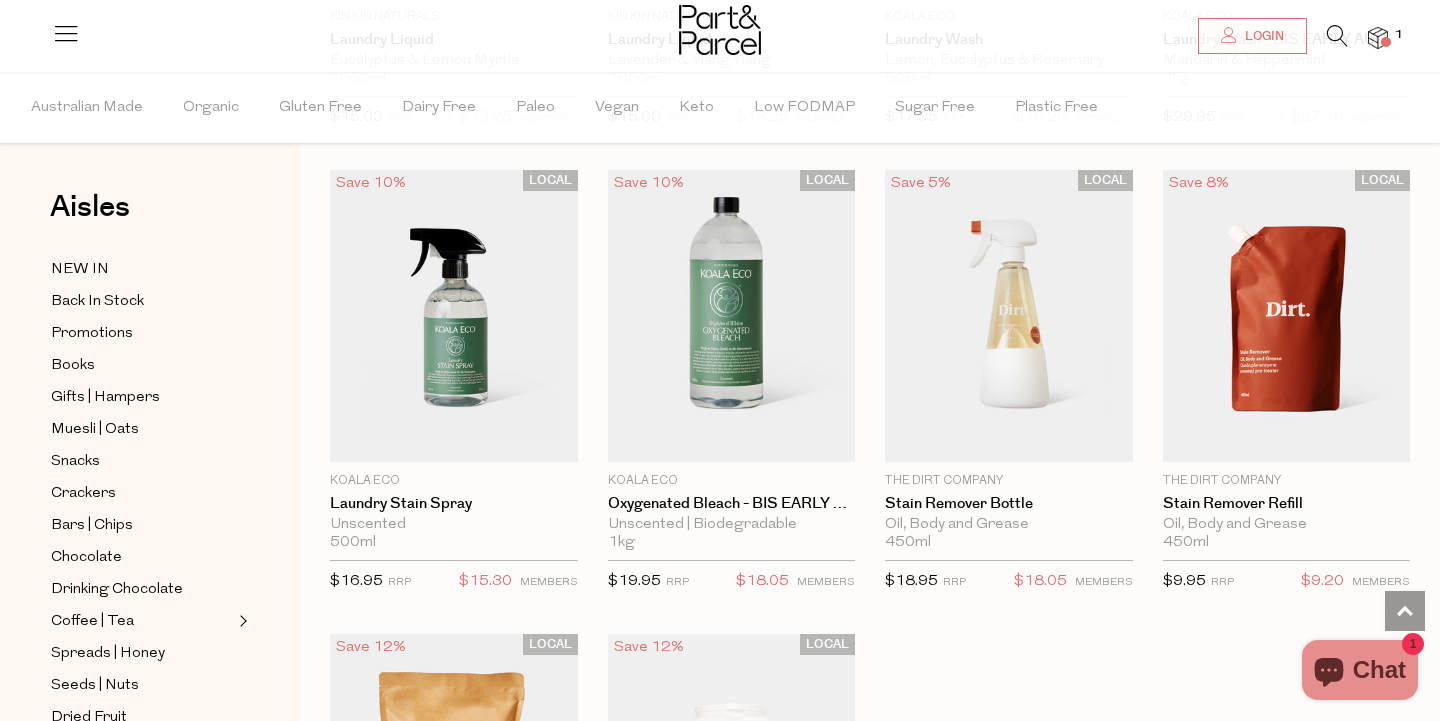 scroll, scrollTop: 5201, scrollLeft: 0, axis: vertical 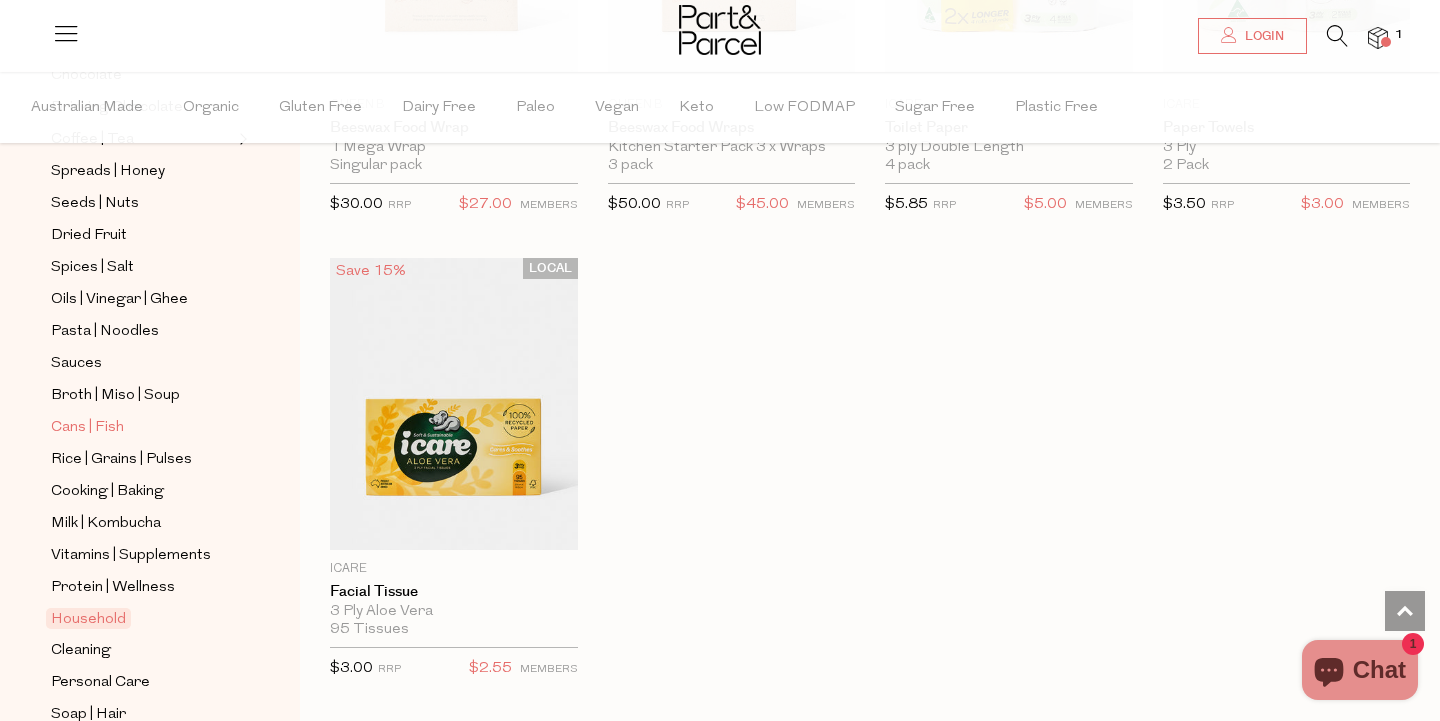 click on "Cans | Fish" at bounding box center (87, 428) 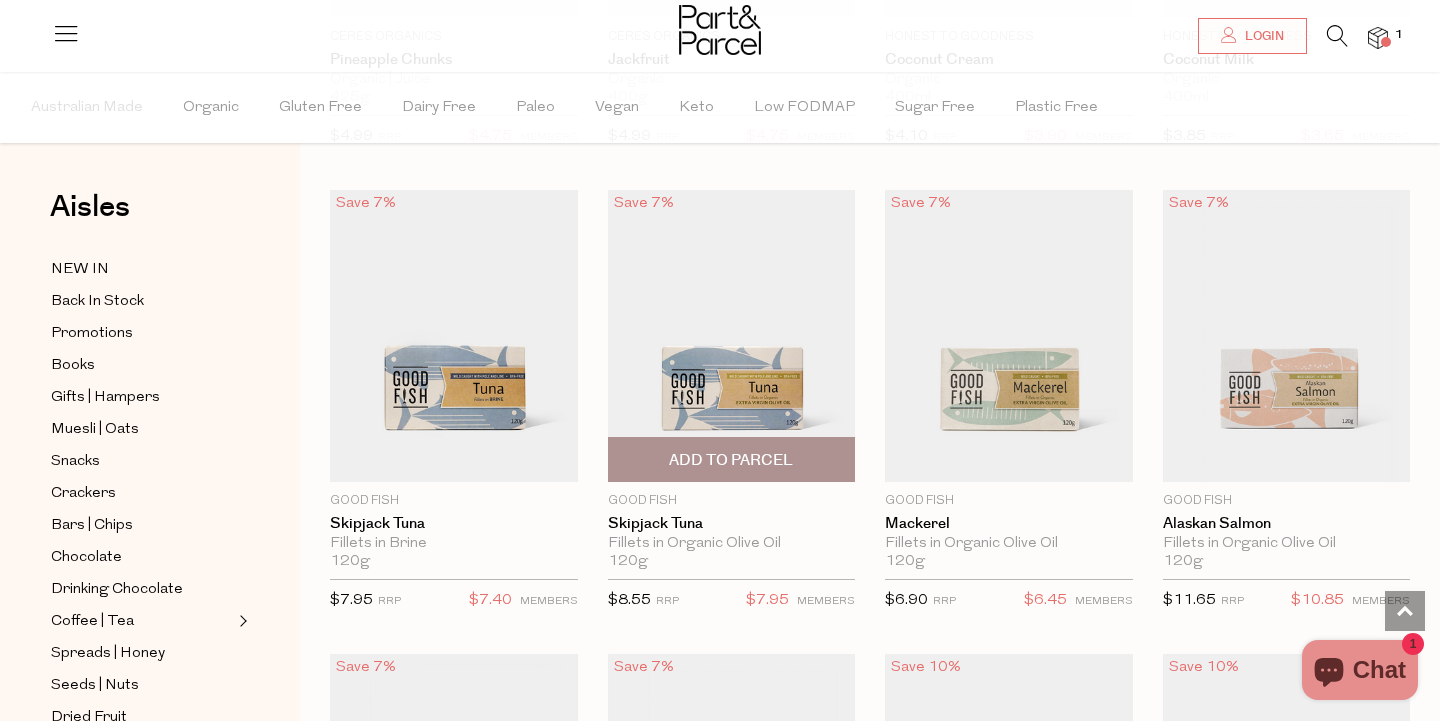 scroll, scrollTop: 1974, scrollLeft: 0, axis: vertical 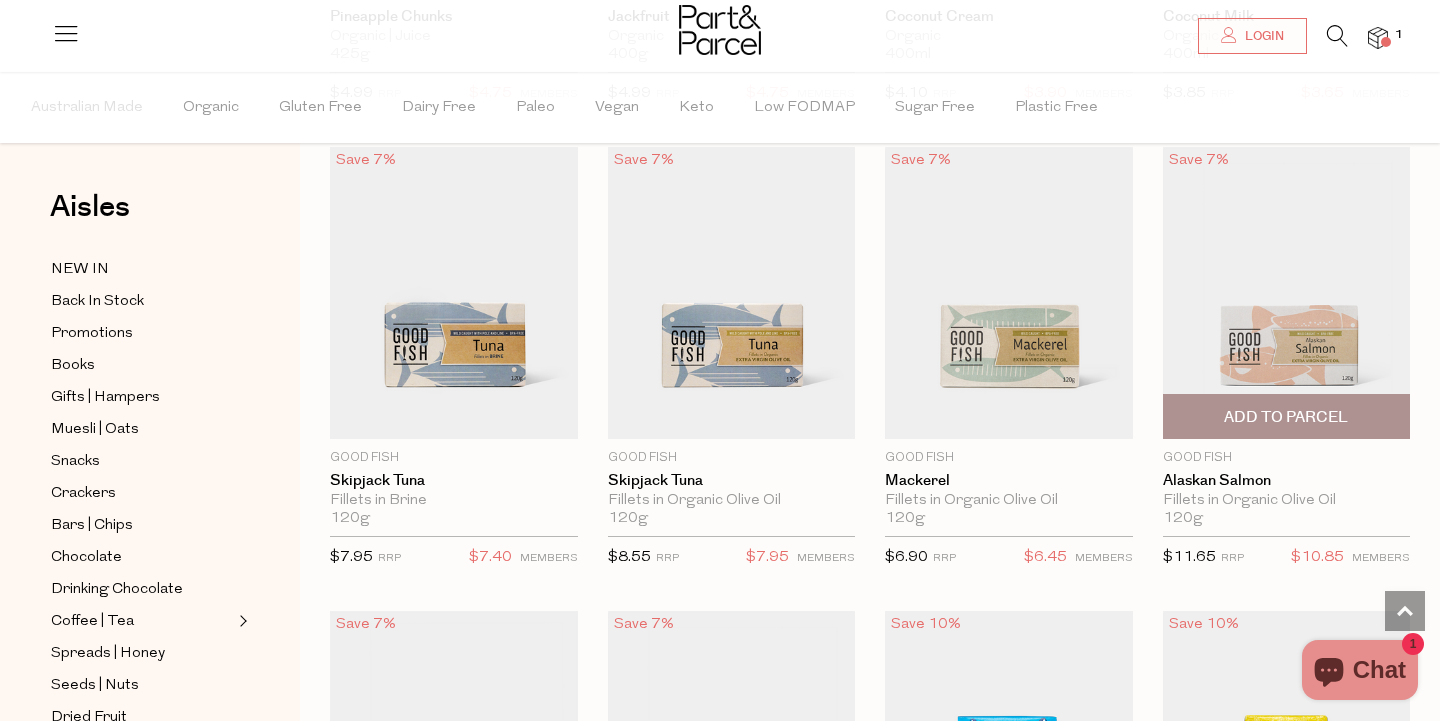 click on "Add To Parcel" at bounding box center (1286, 417) 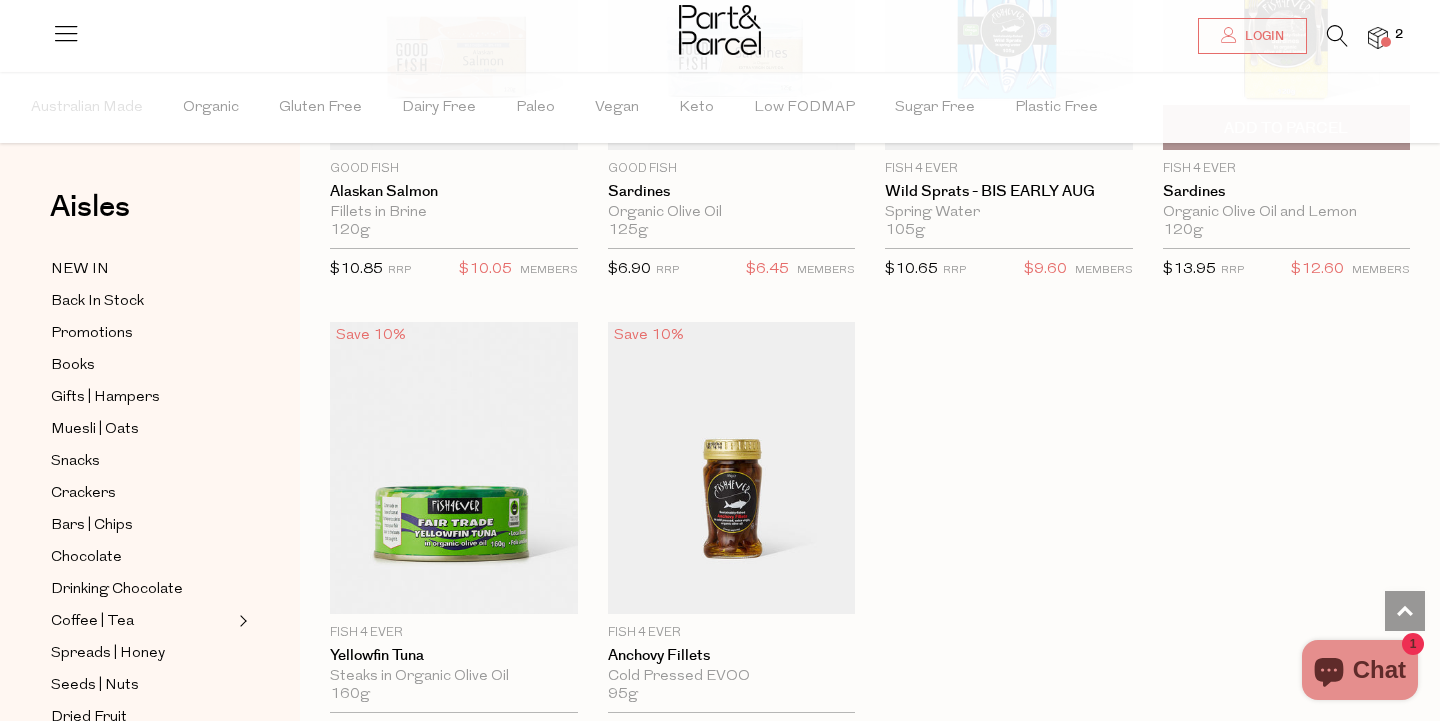 scroll, scrollTop: 2729, scrollLeft: 0, axis: vertical 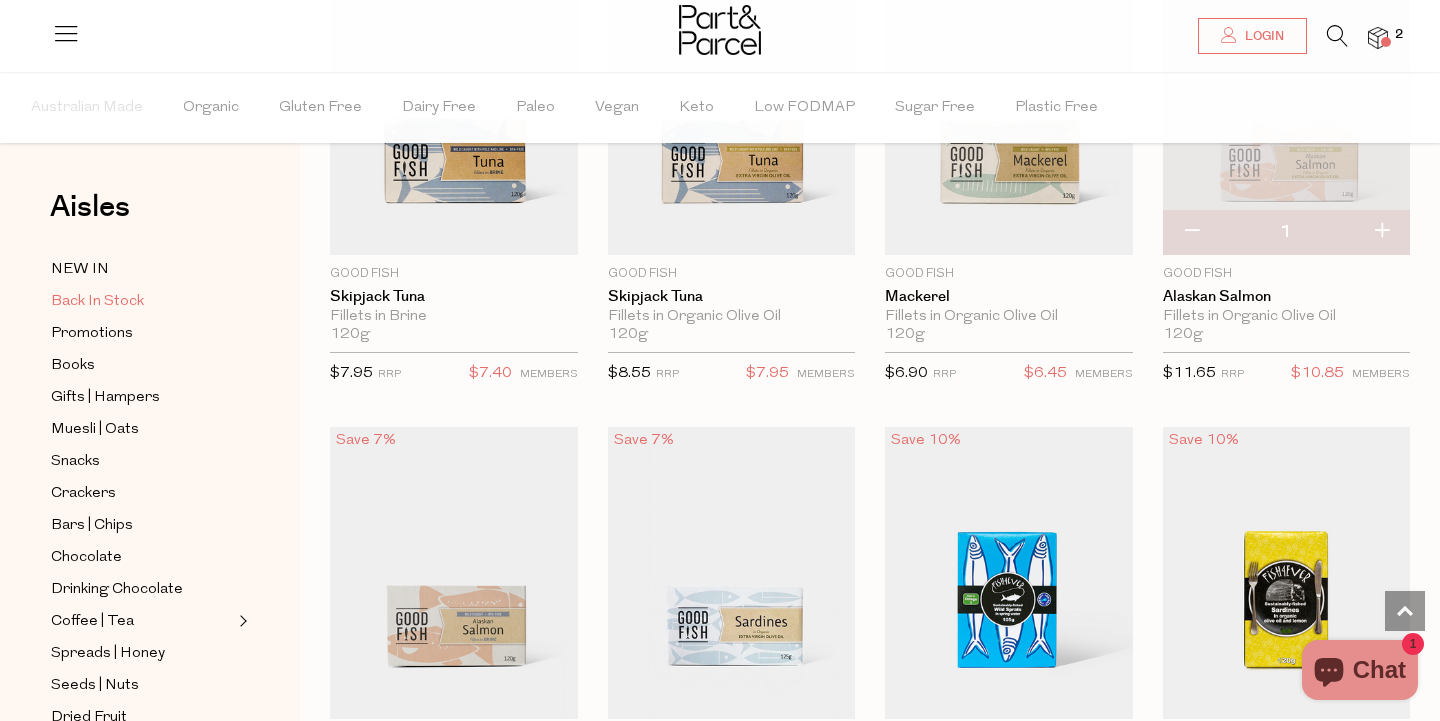 click on "Back In Stock" at bounding box center (97, 302) 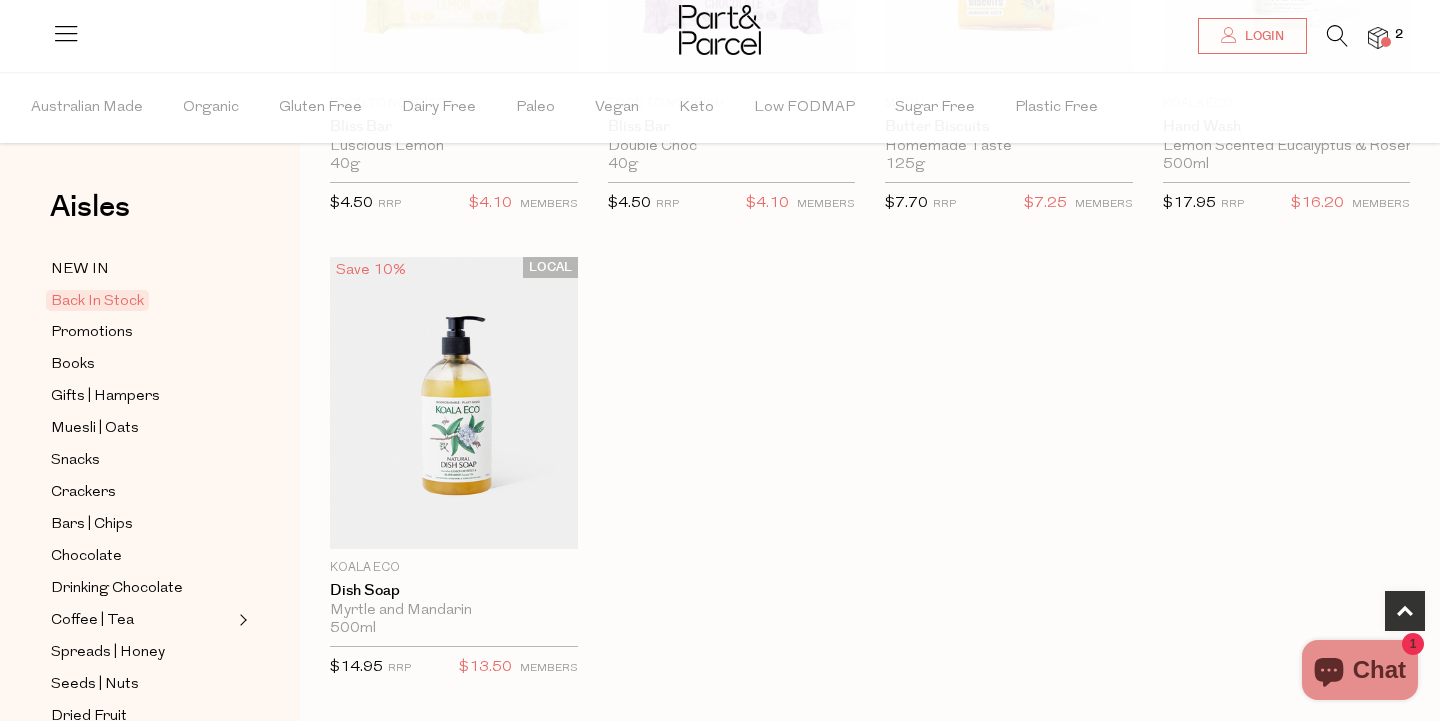 scroll, scrollTop: 933, scrollLeft: 0, axis: vertical 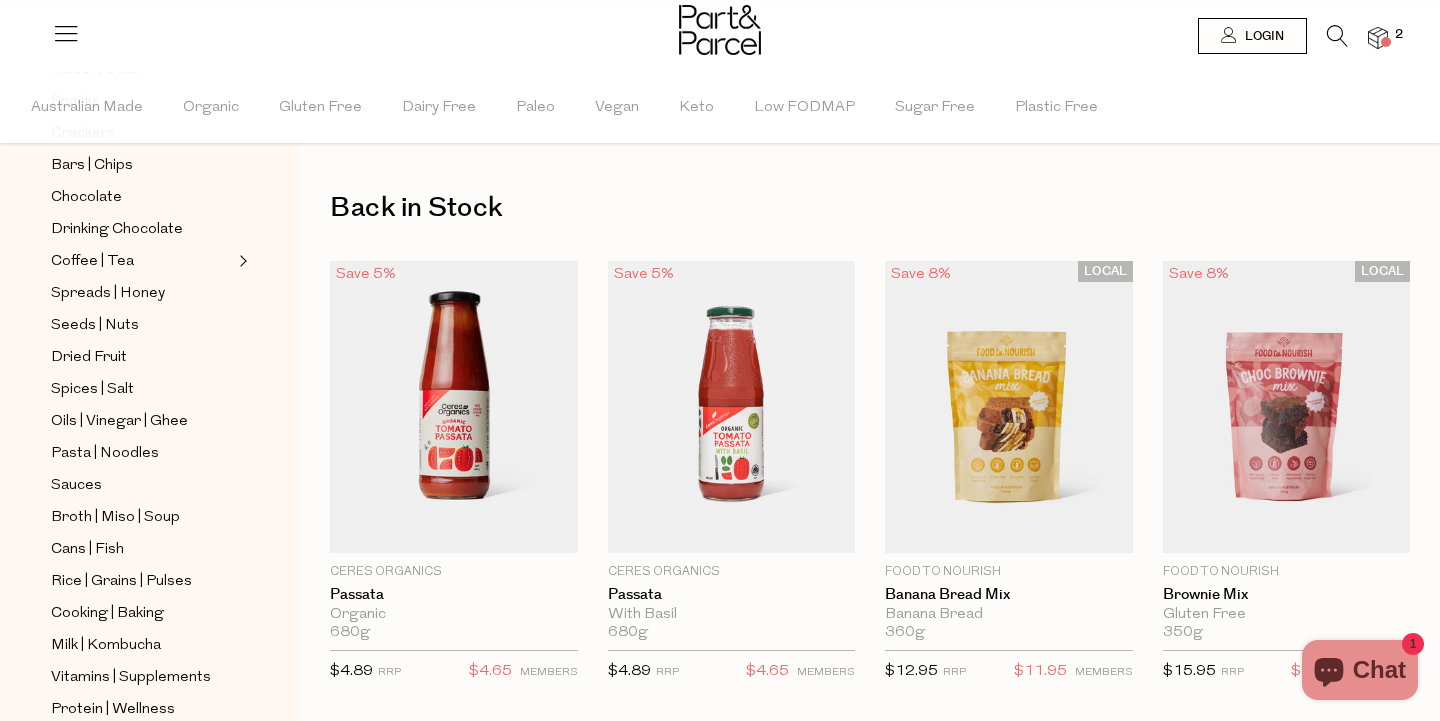 click at bounding box center (1337, 36) 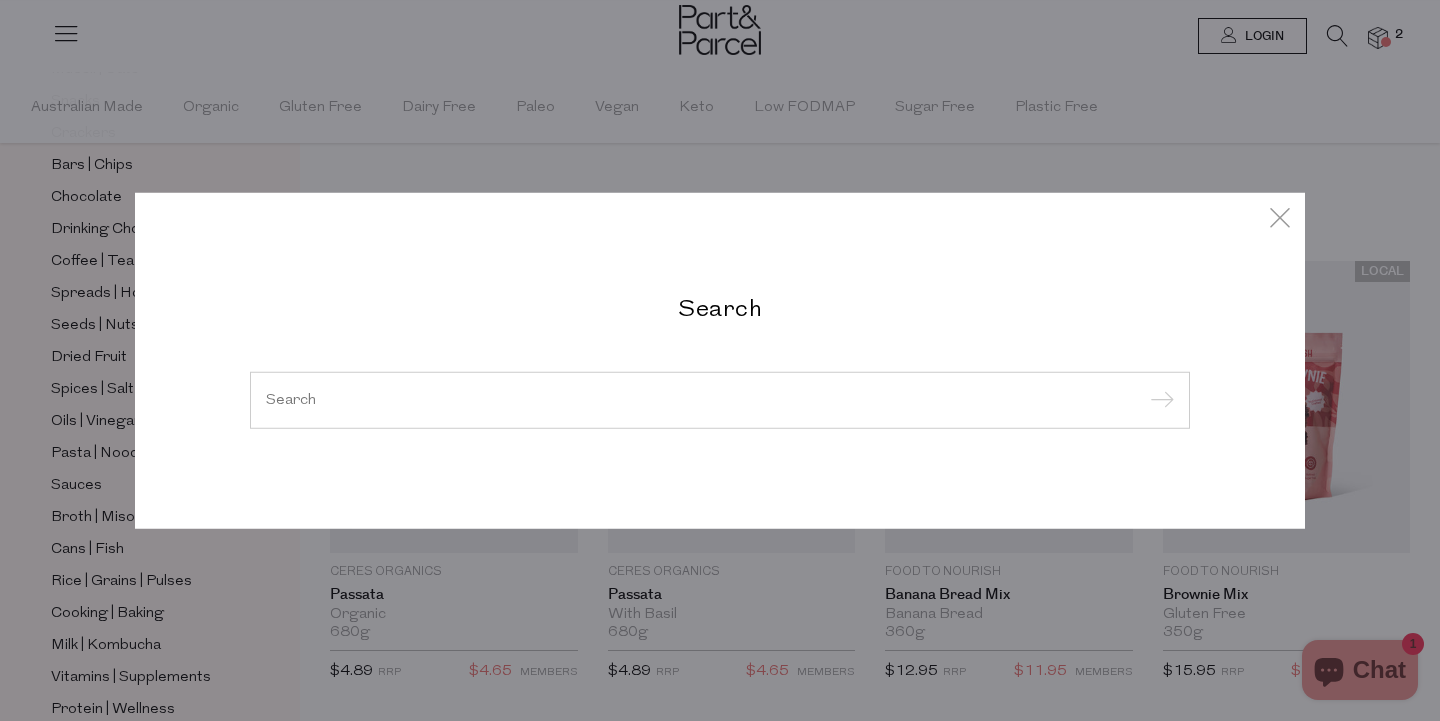 click at bounding box center (720, 399) 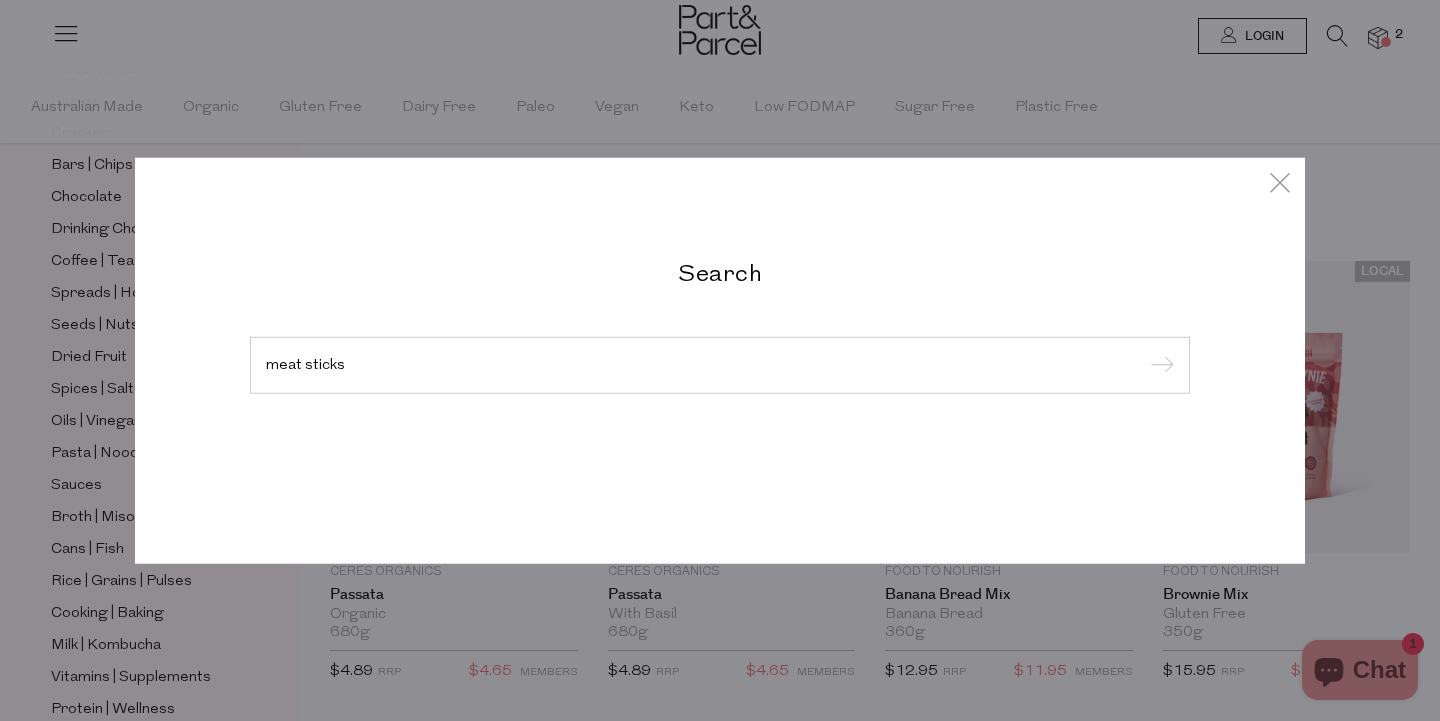 type on "meat sticks" 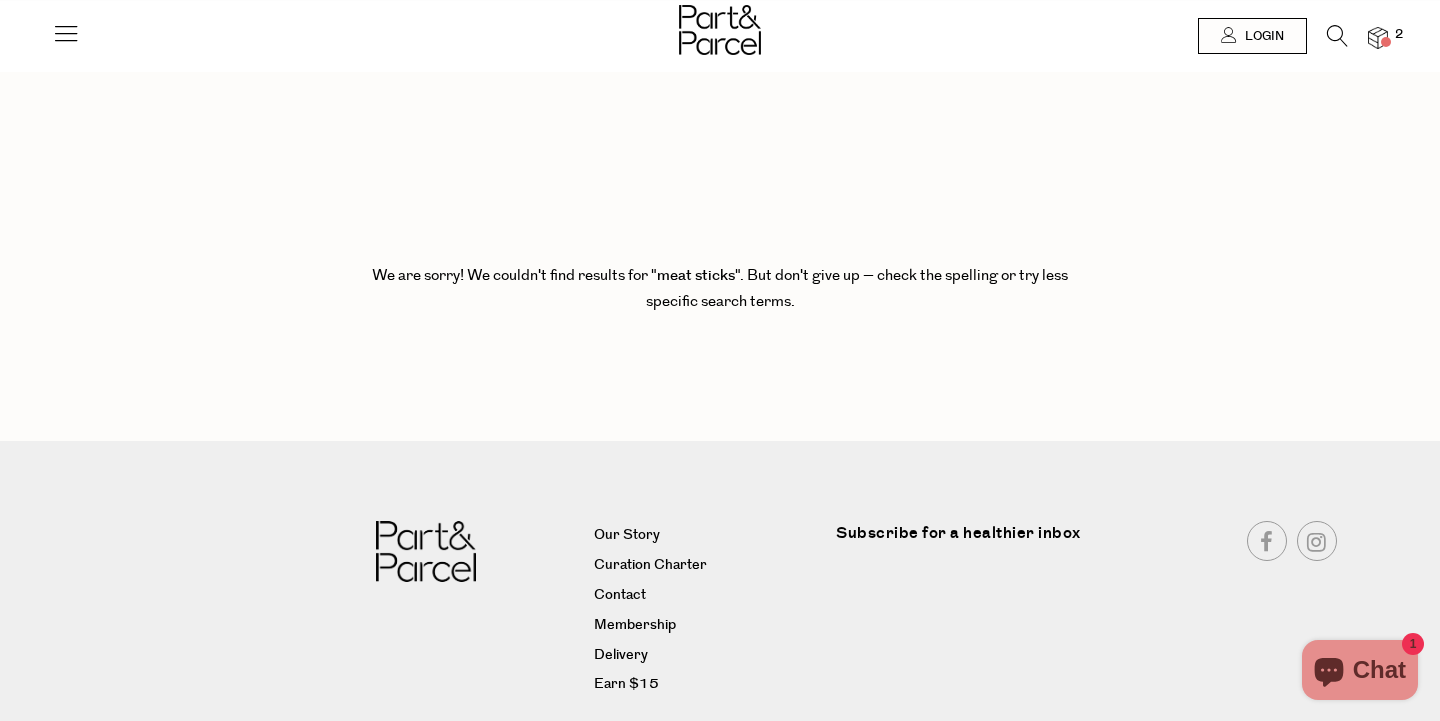 scroll, scrollTop: -30, scrollLeft: 0, axis: vertical 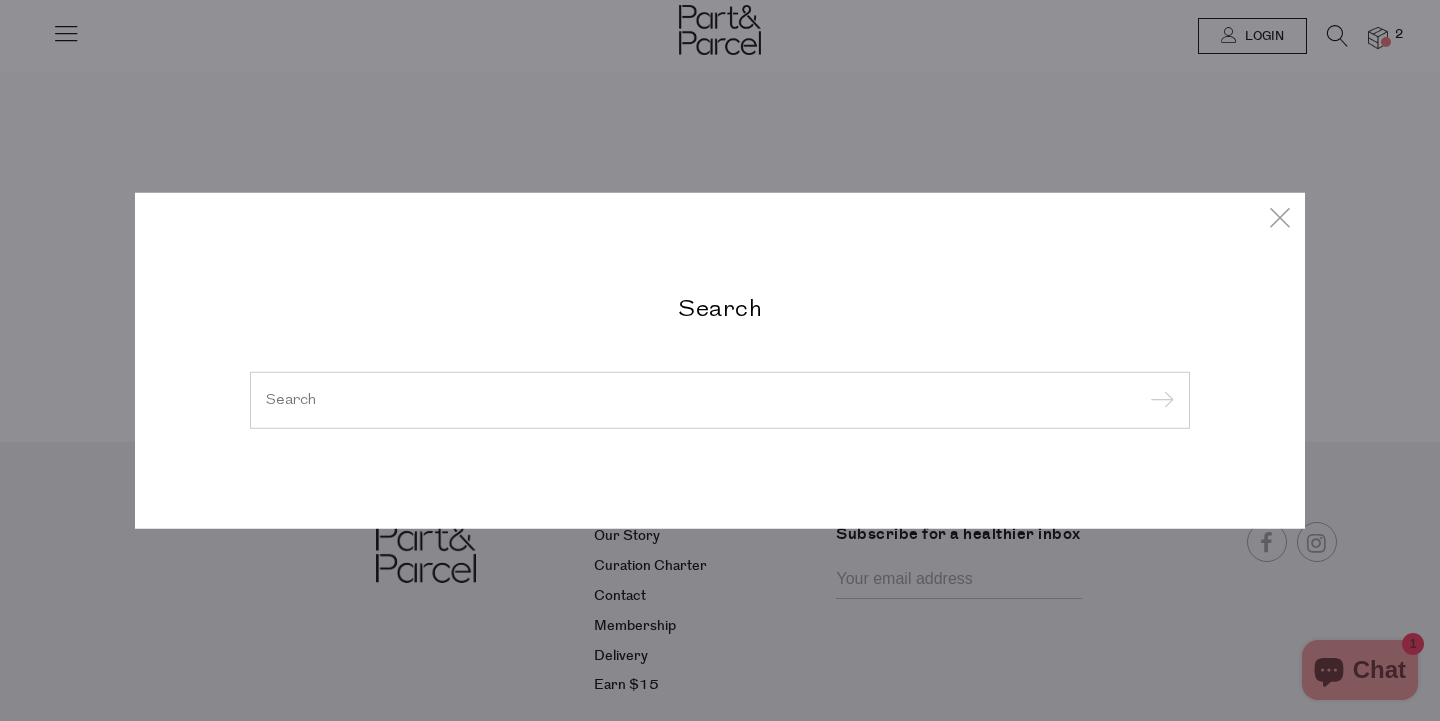 click on "Search" at bounding box center [720, 360] 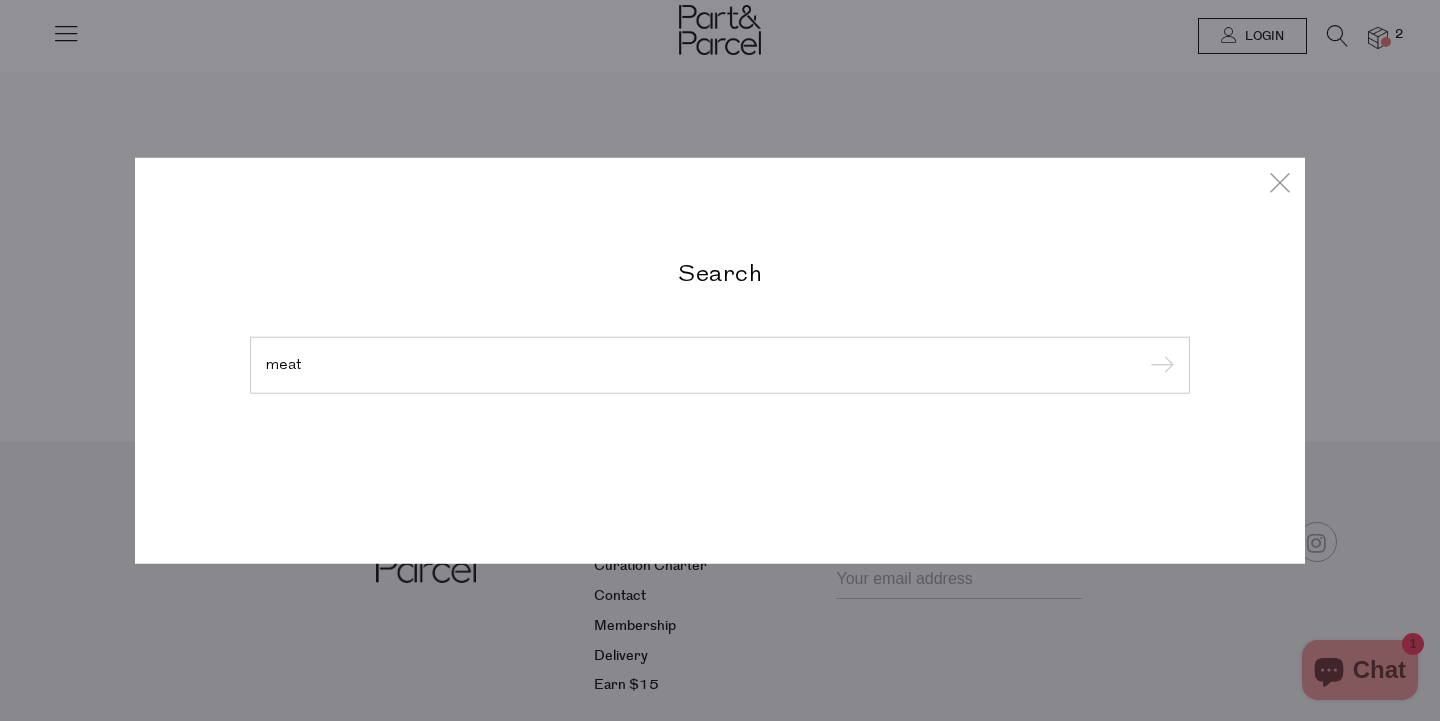 type on "meat" 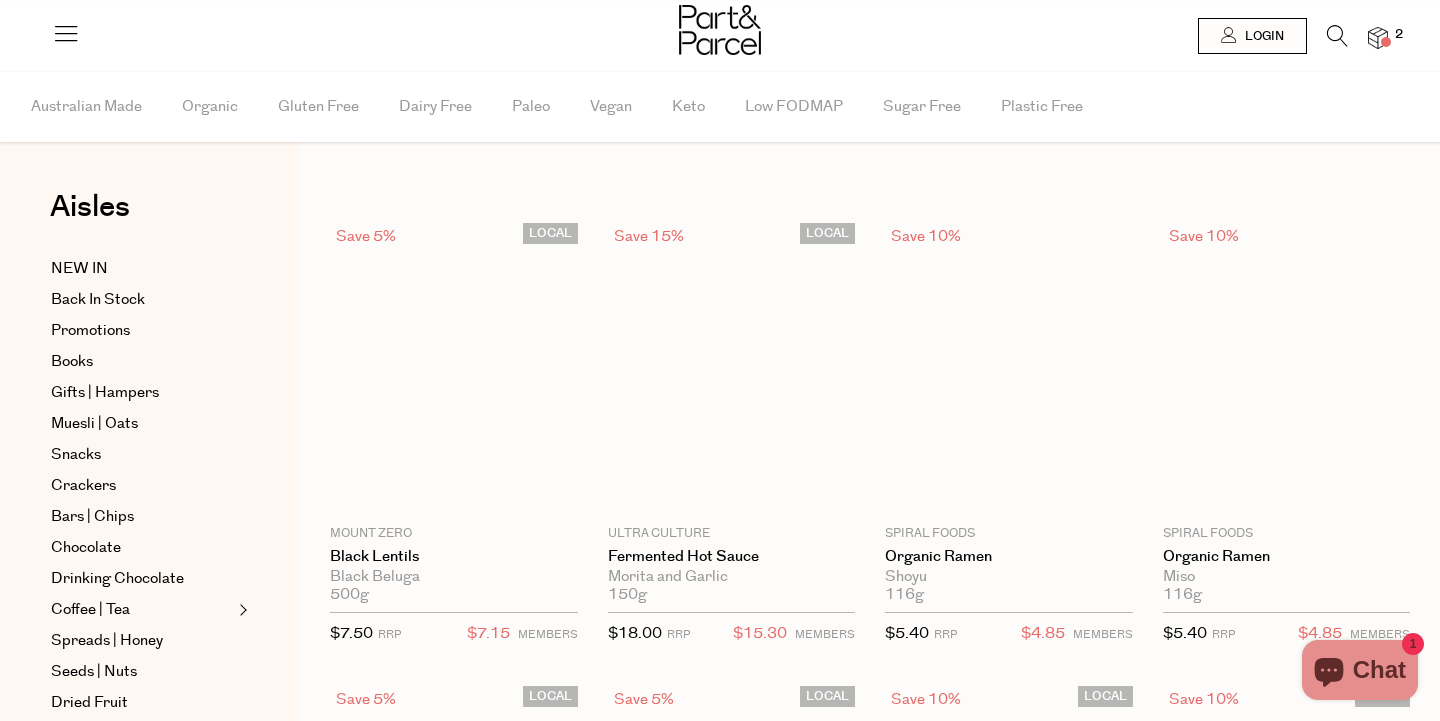 scroll, scrollTop: 0, scrollLeft: 0, axis: both 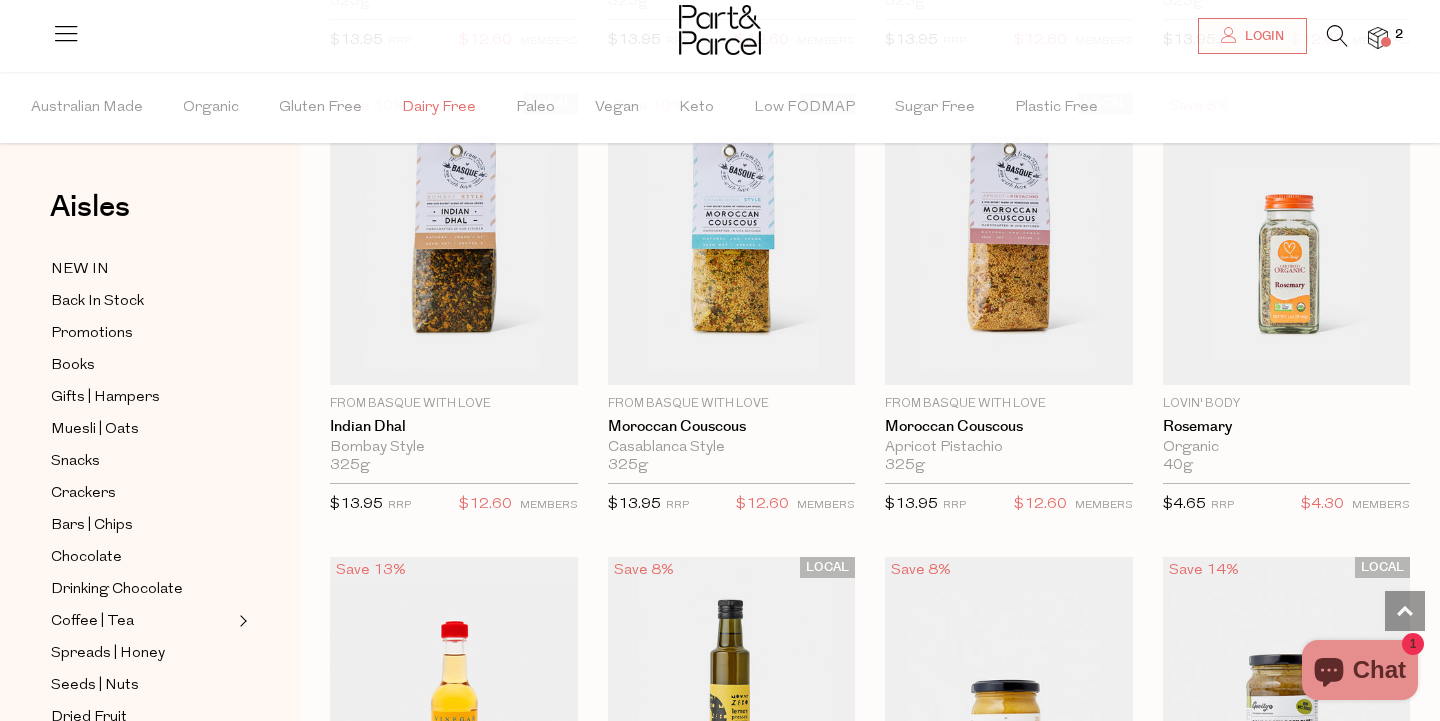 click on "Dairy Free" at bounding box center (439, 108) 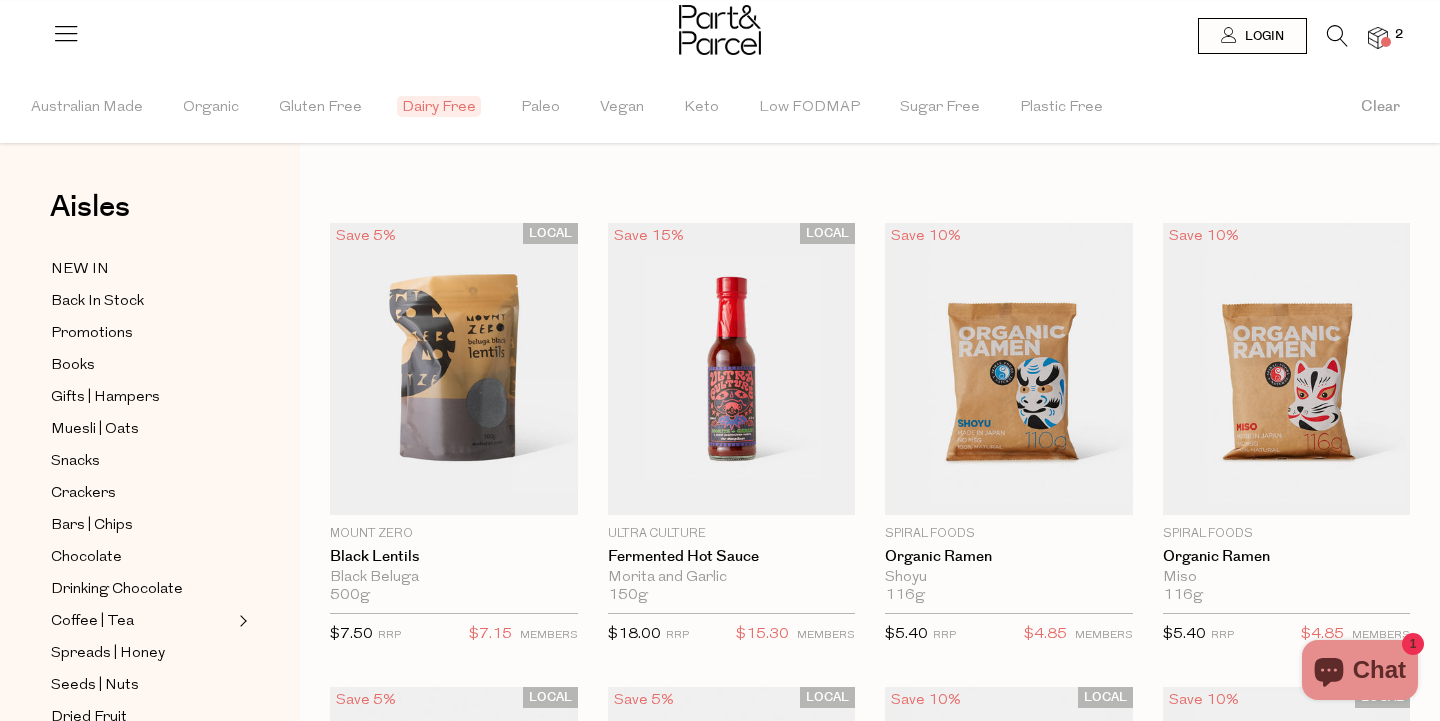 scroll, scrollTop: 0, scrollLeft: 0, axis: both 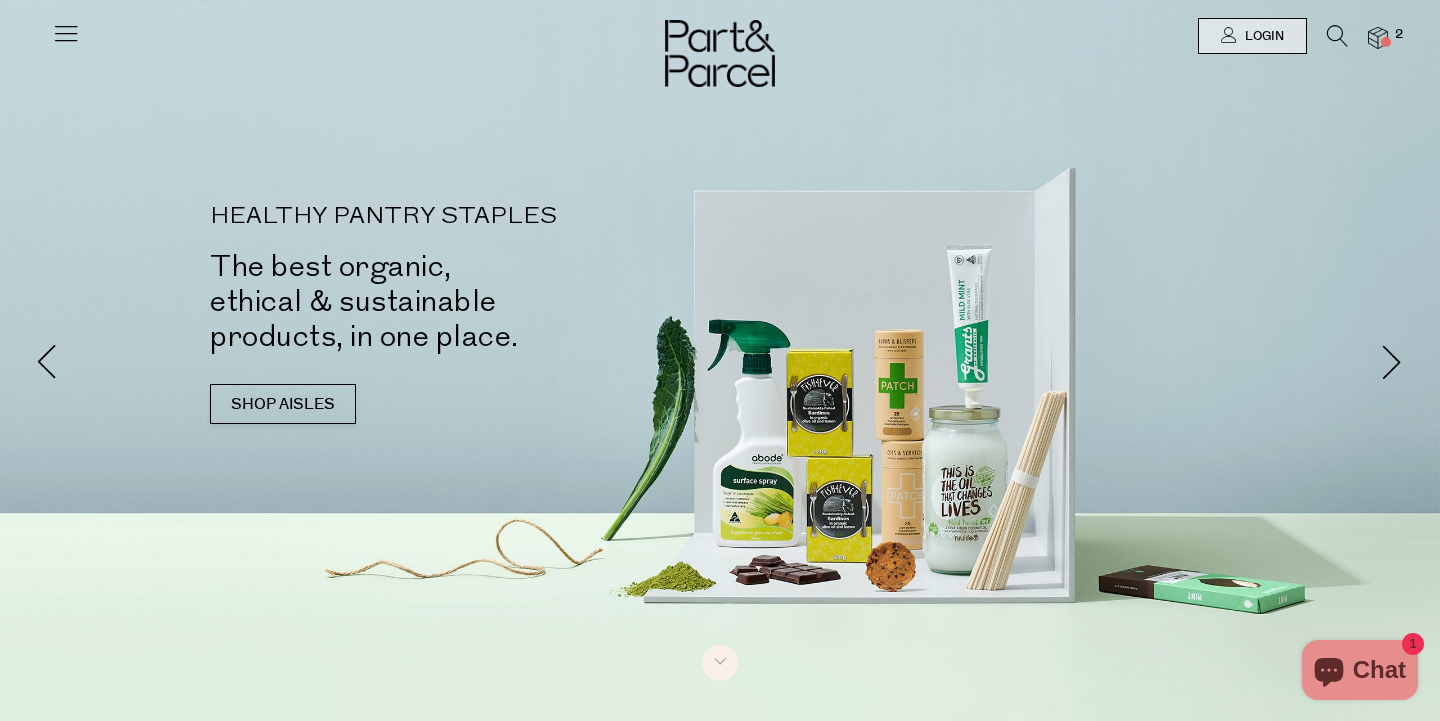 click at bounding box center (66, 33) 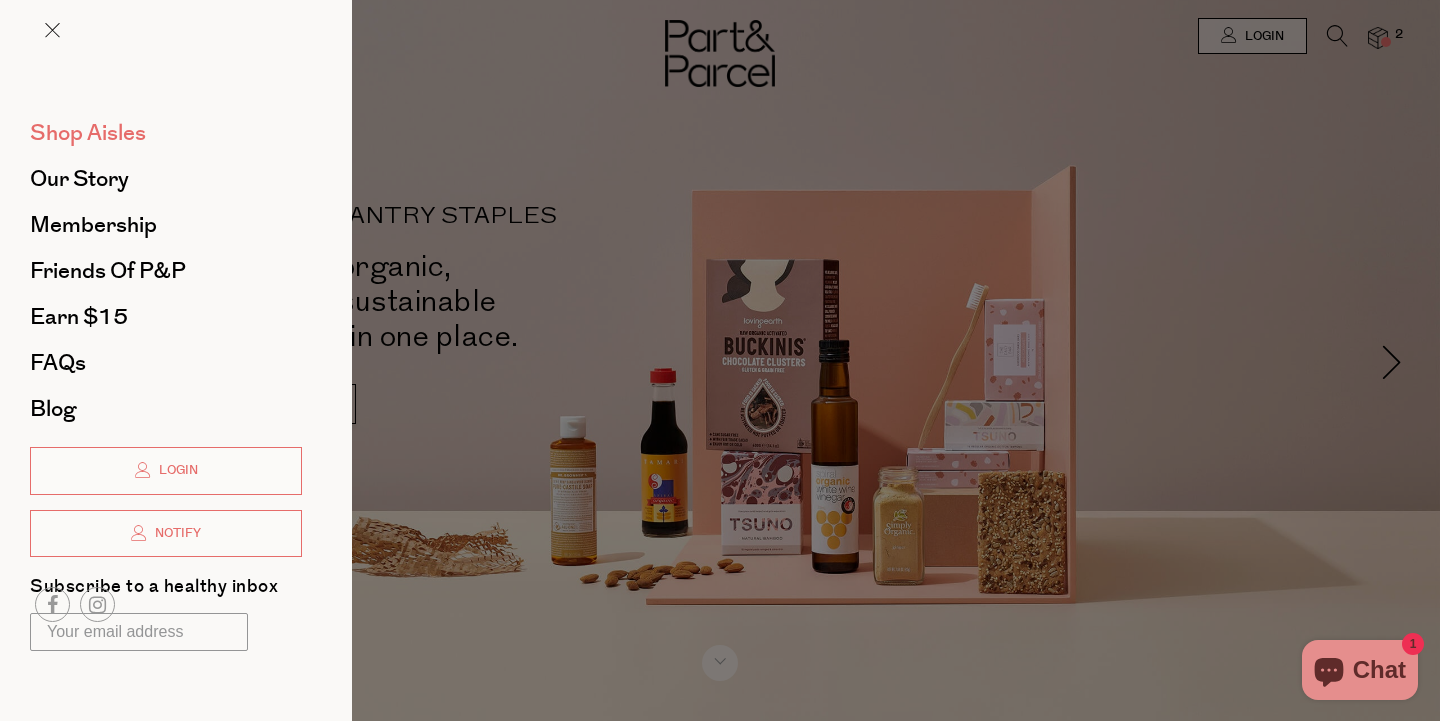 click on "Shop Aisles" at bounding box center [88, 133] 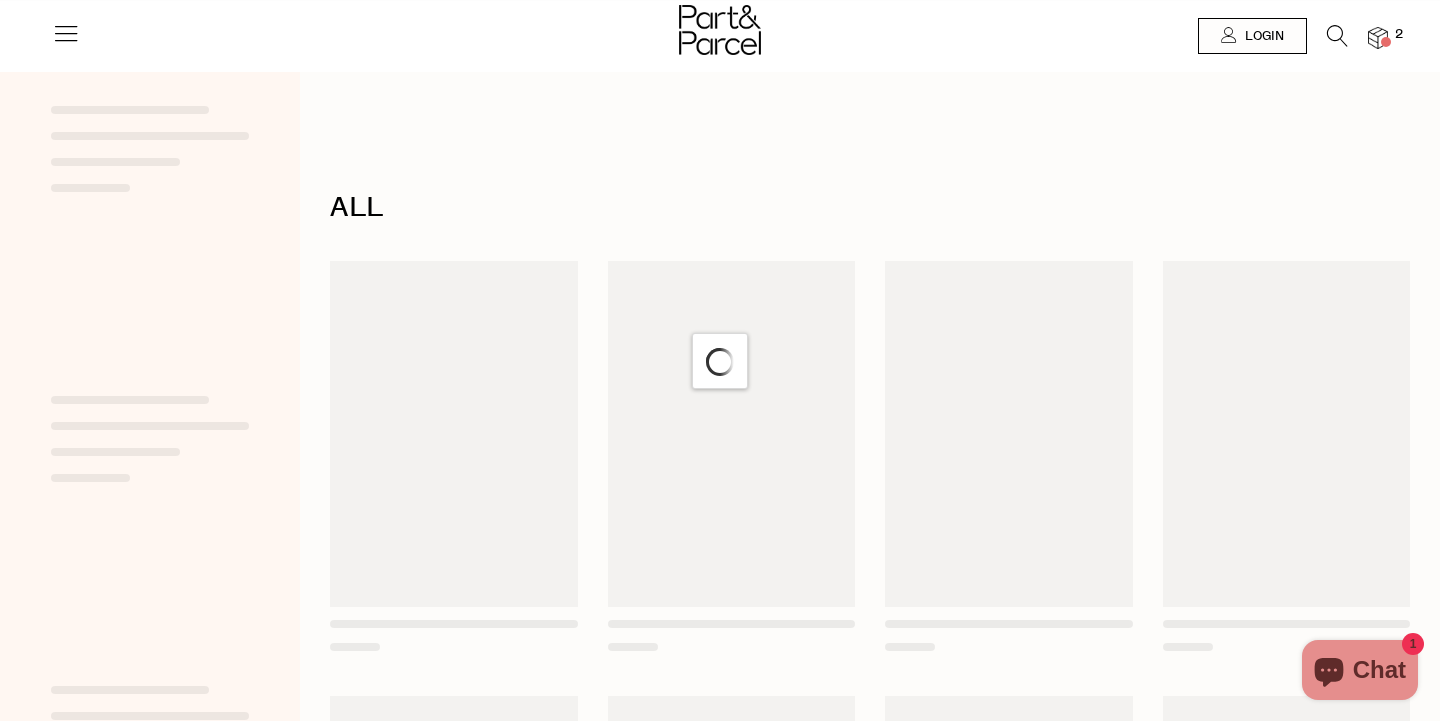 scroll, scrollTop: 0, scrollLeft: 0, axis: both 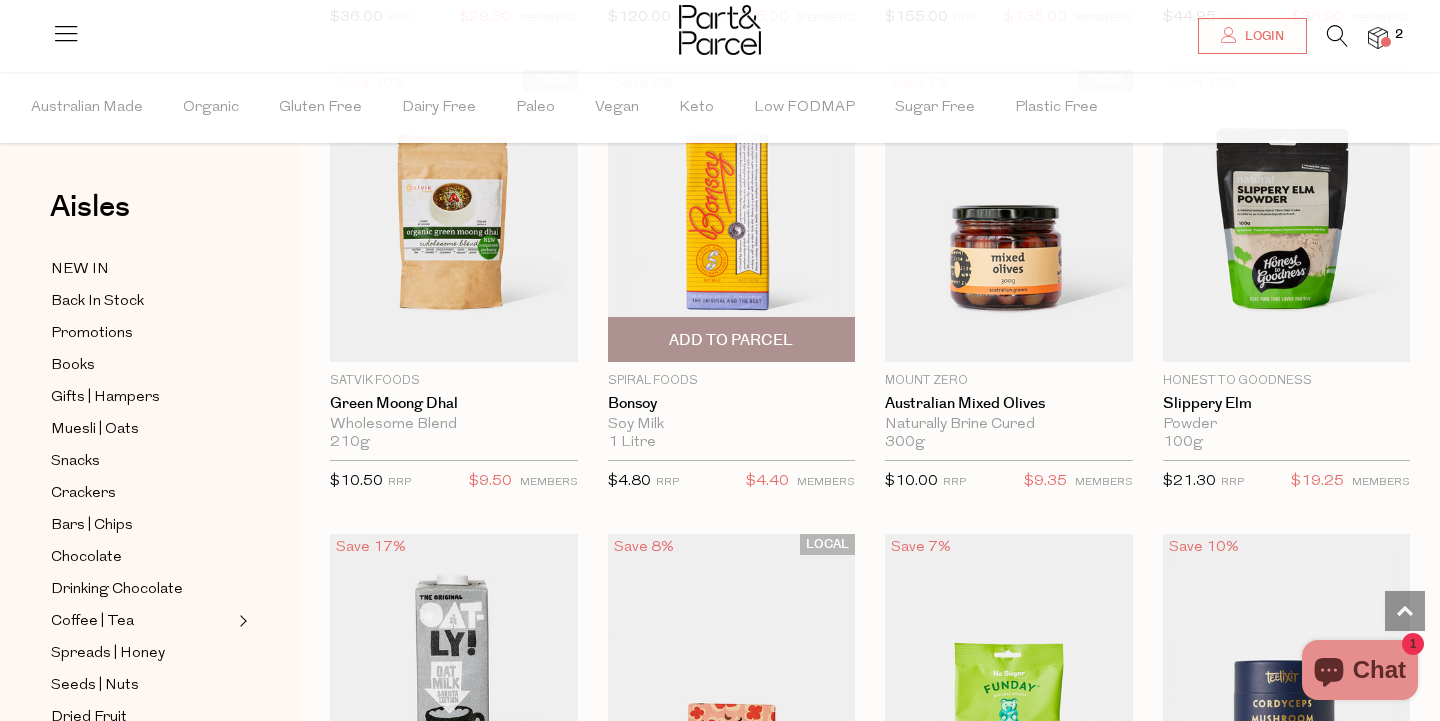 click on "Add To Parcel" at bounding box center (731, 340) 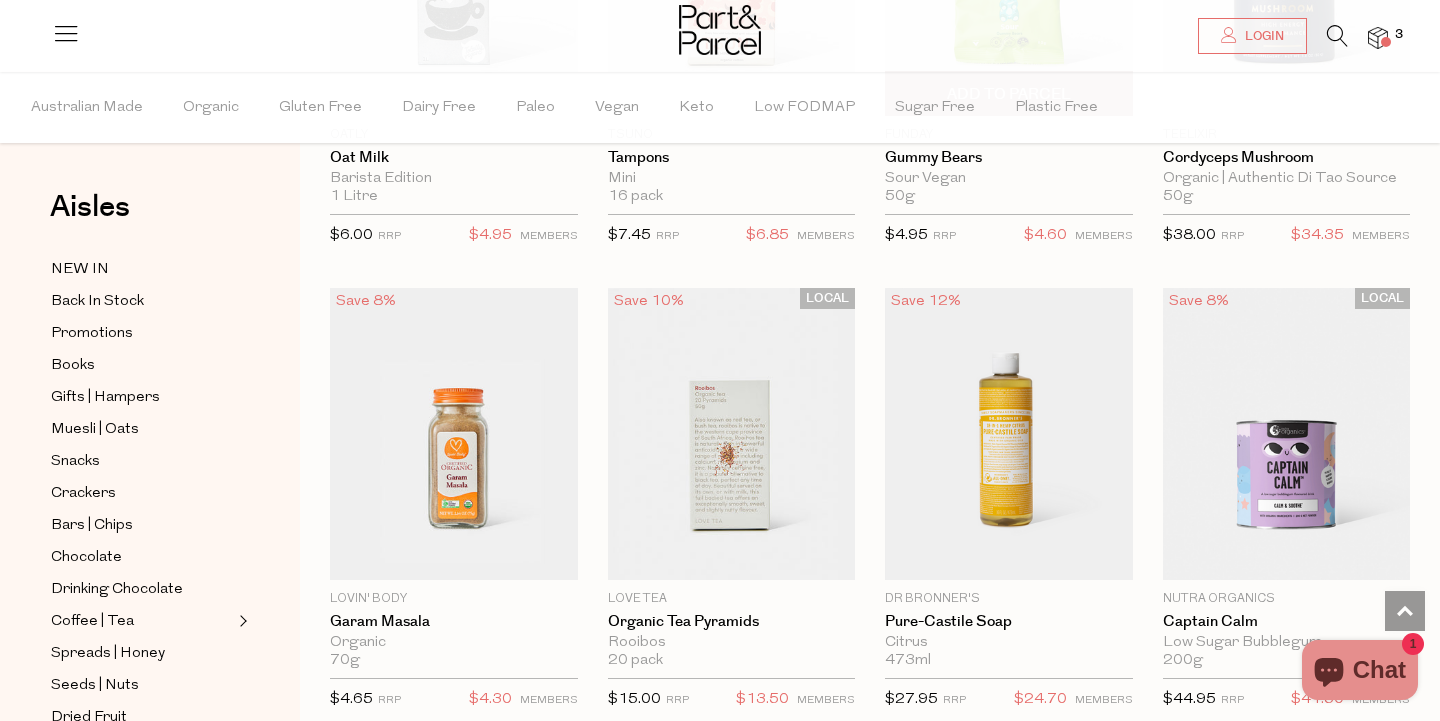scroll, scrollTop: 7868, scrollLeft: 0, axis: vertical 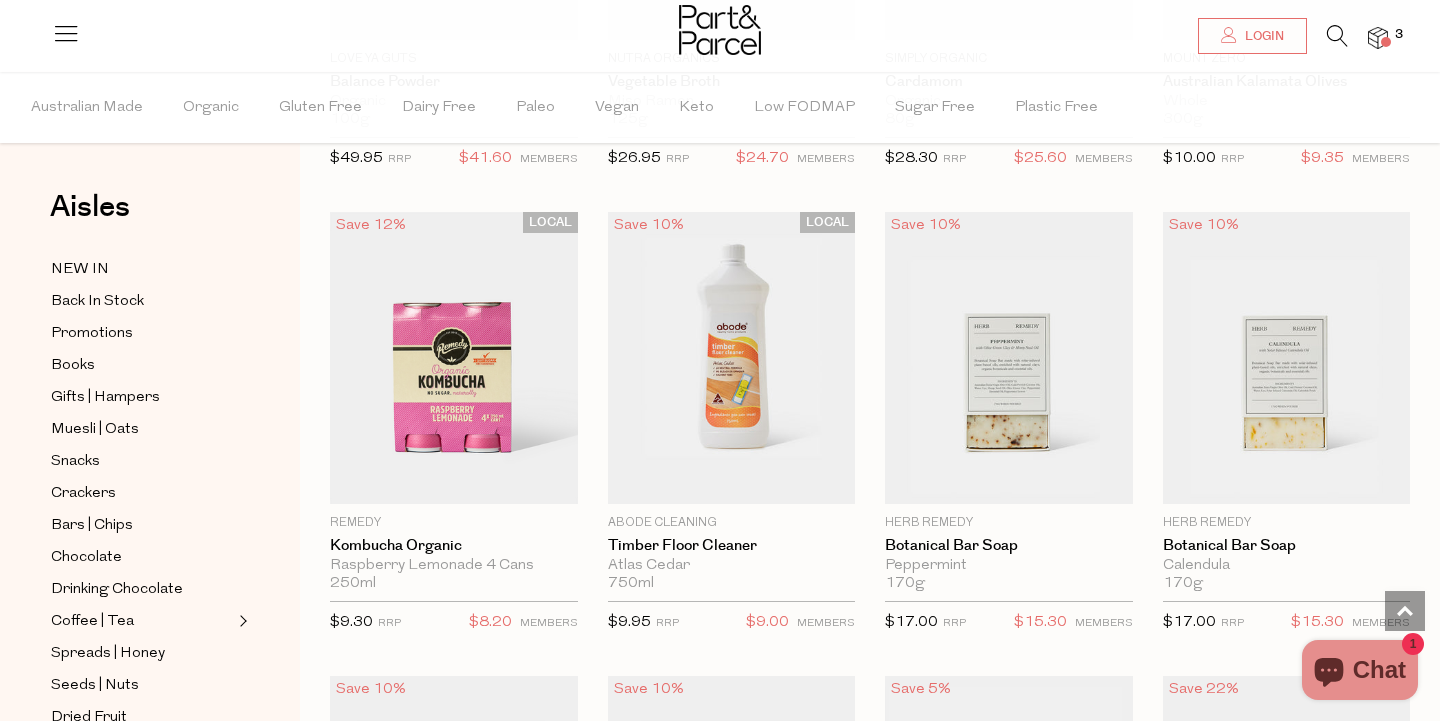 click at bounding box center (1327, 40) 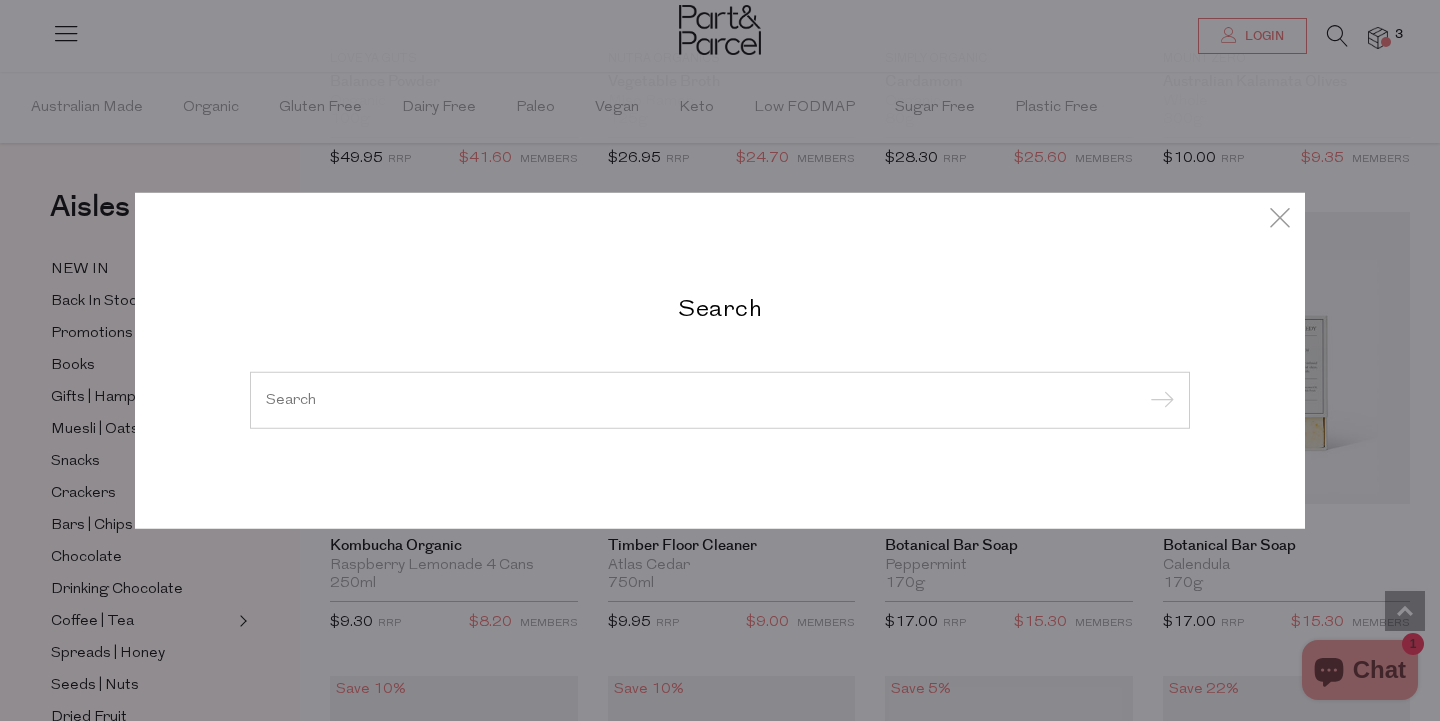 click on "Search" at bounding box center (720, 360) 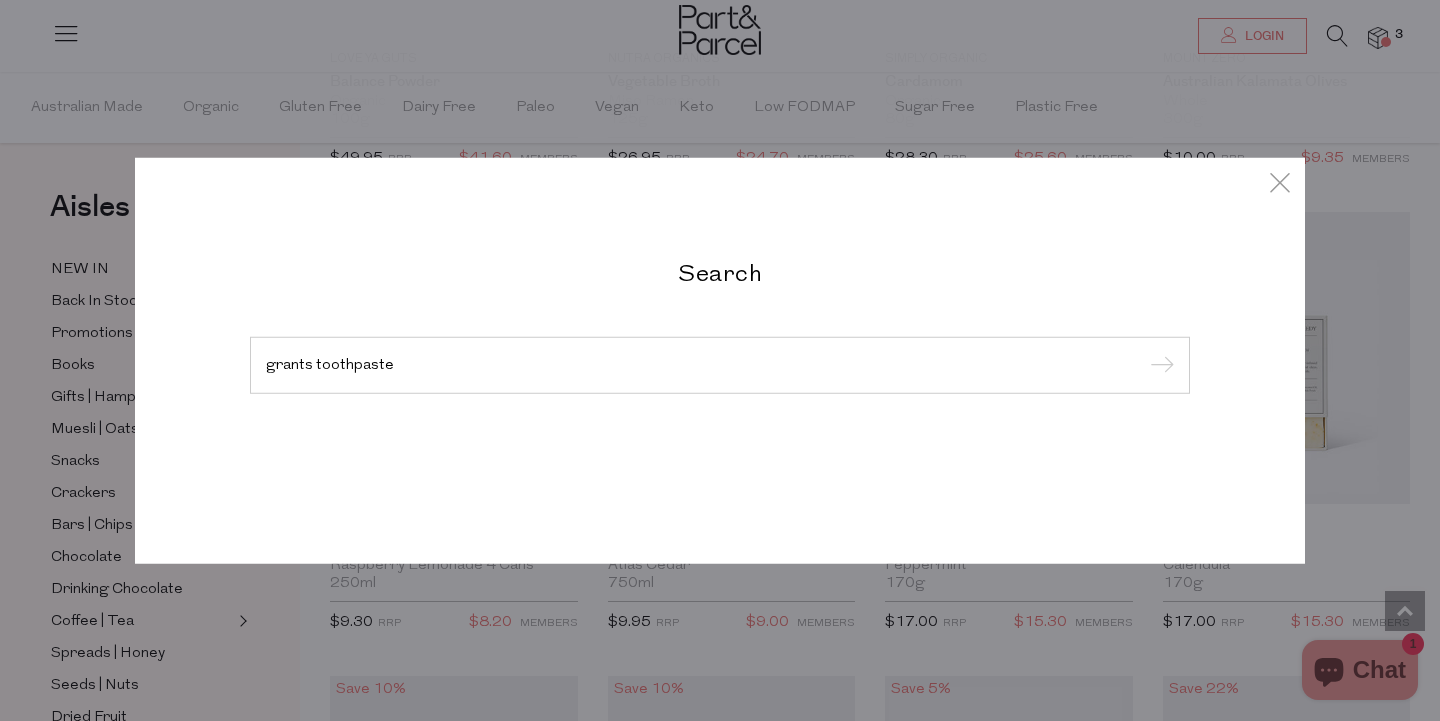 type on "grants toothpaste" 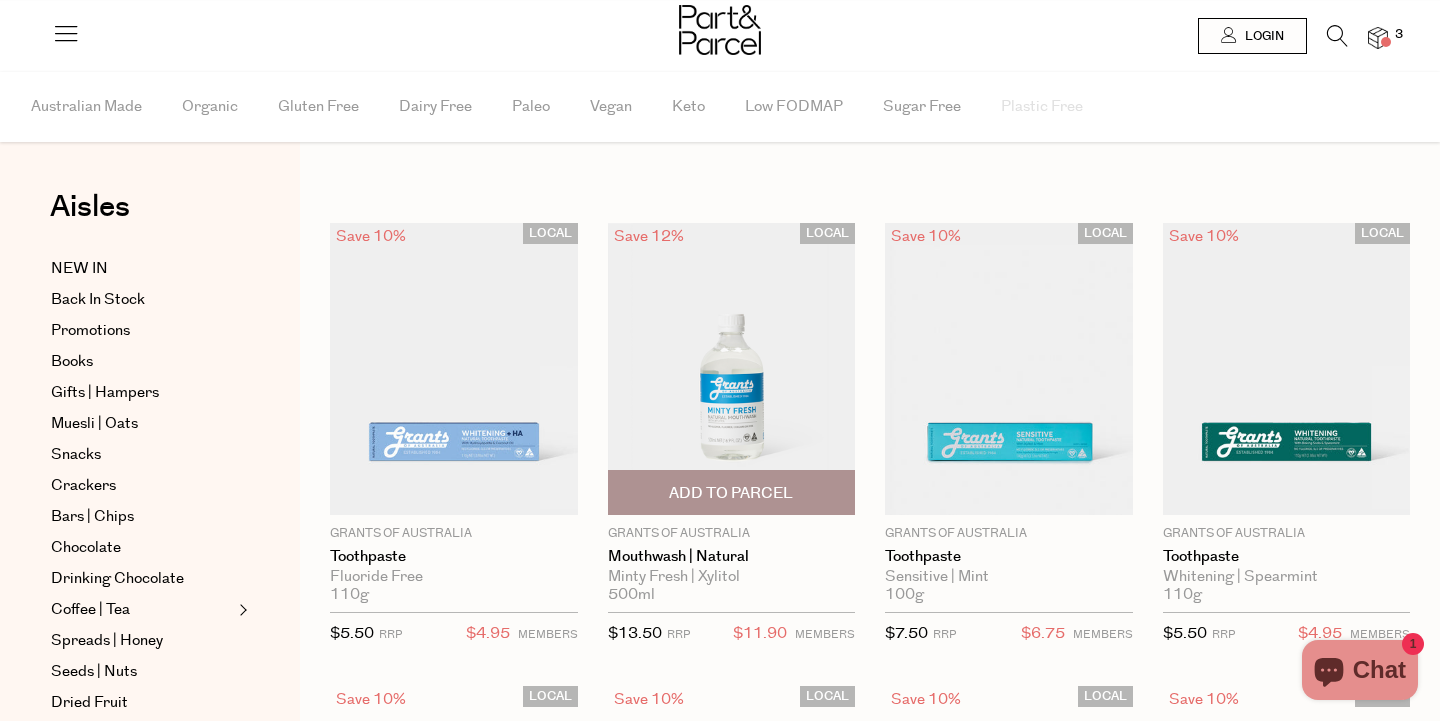 scroll, scrollTop: 0, scrollLeft: 0, axis: both 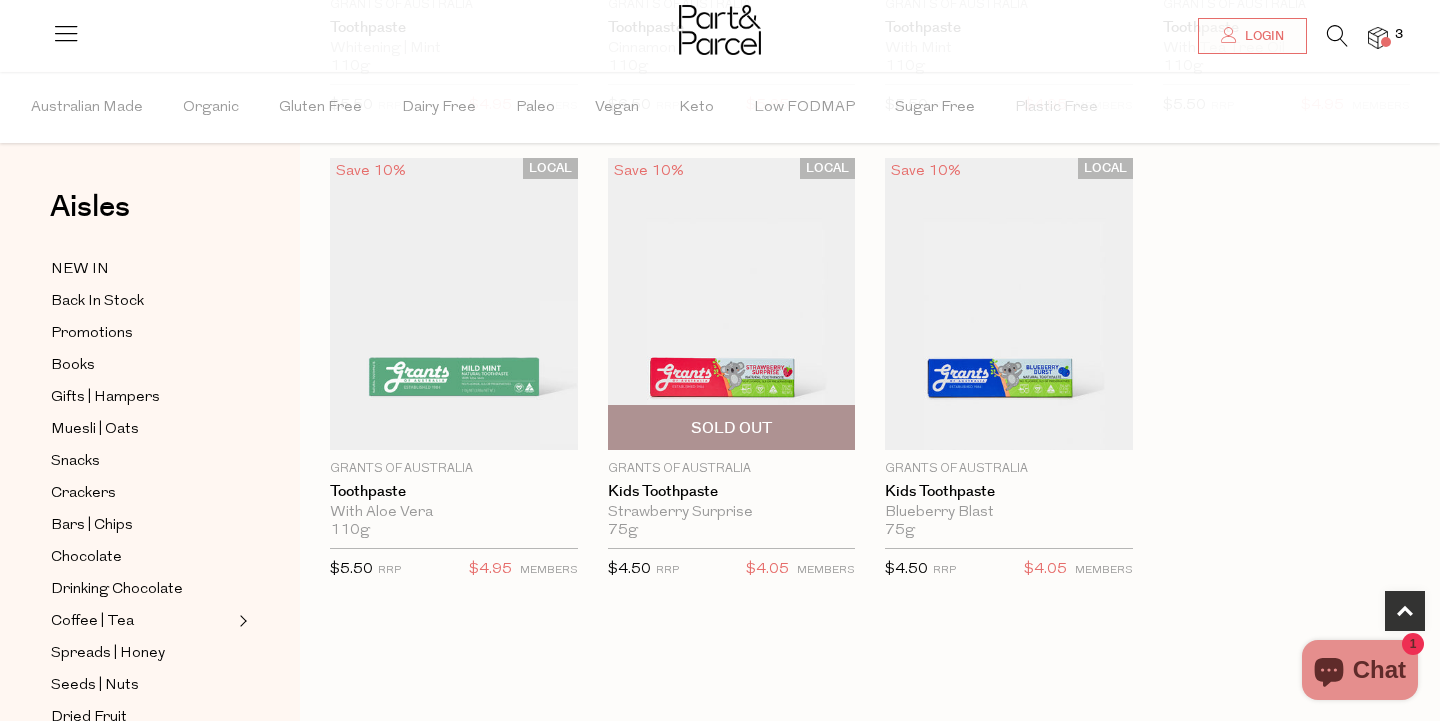 click at bounding box center [732, 304] 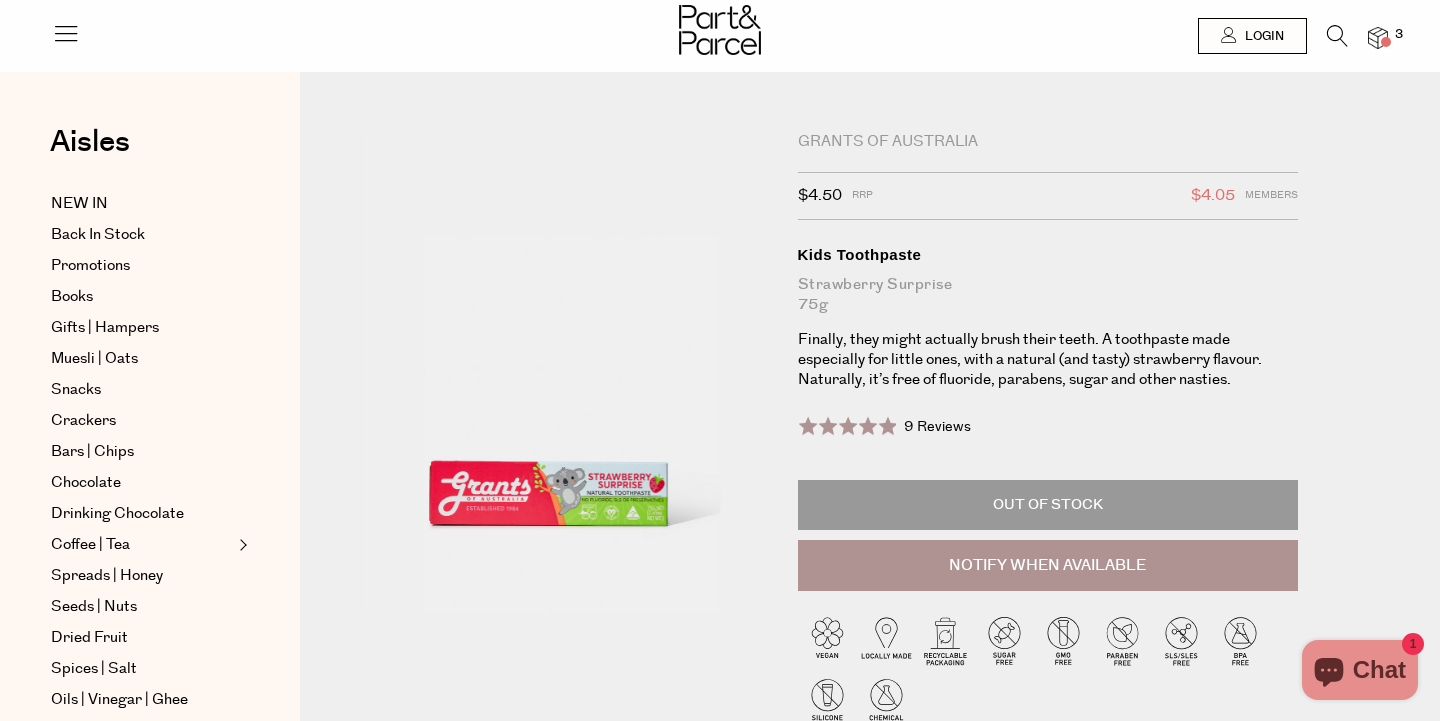 scroll, scrollTop: 0, scrollLeft: 0, axis: both 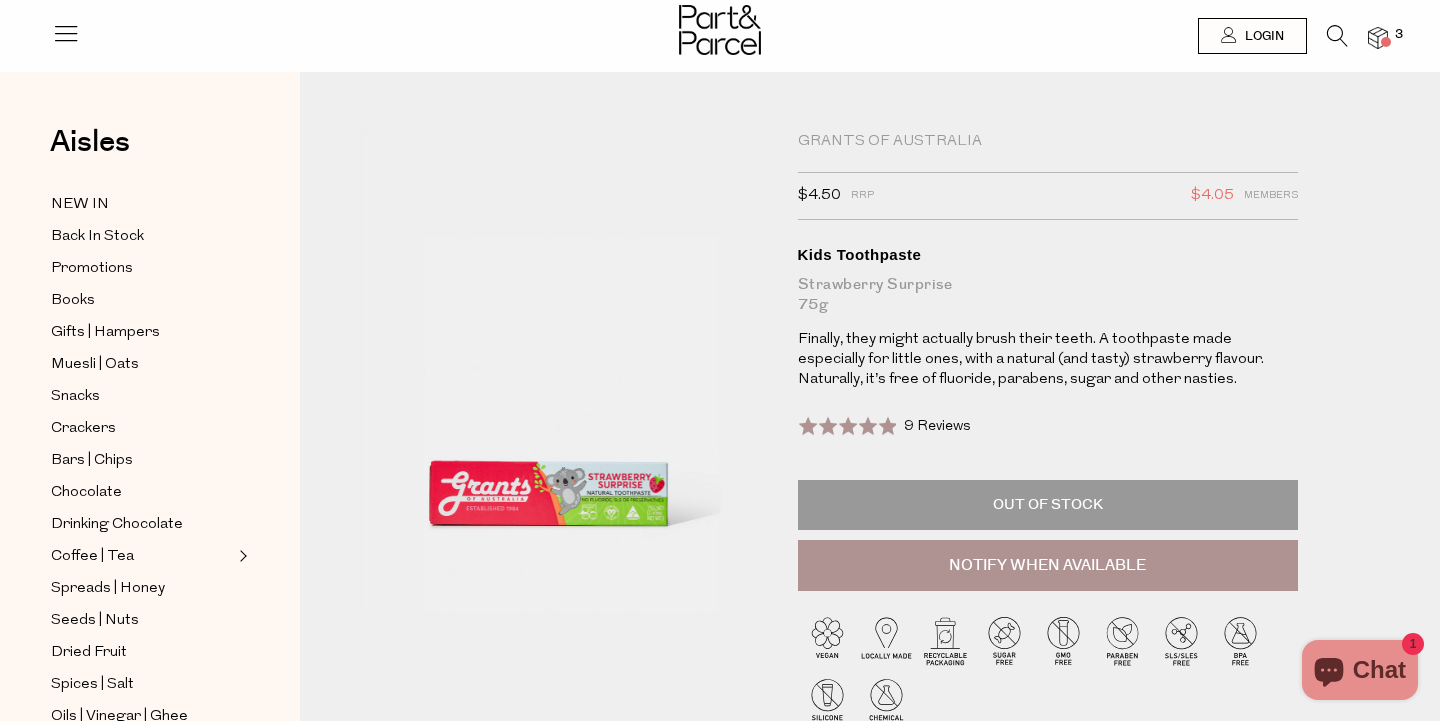 click at bounding box center [1386, 42] 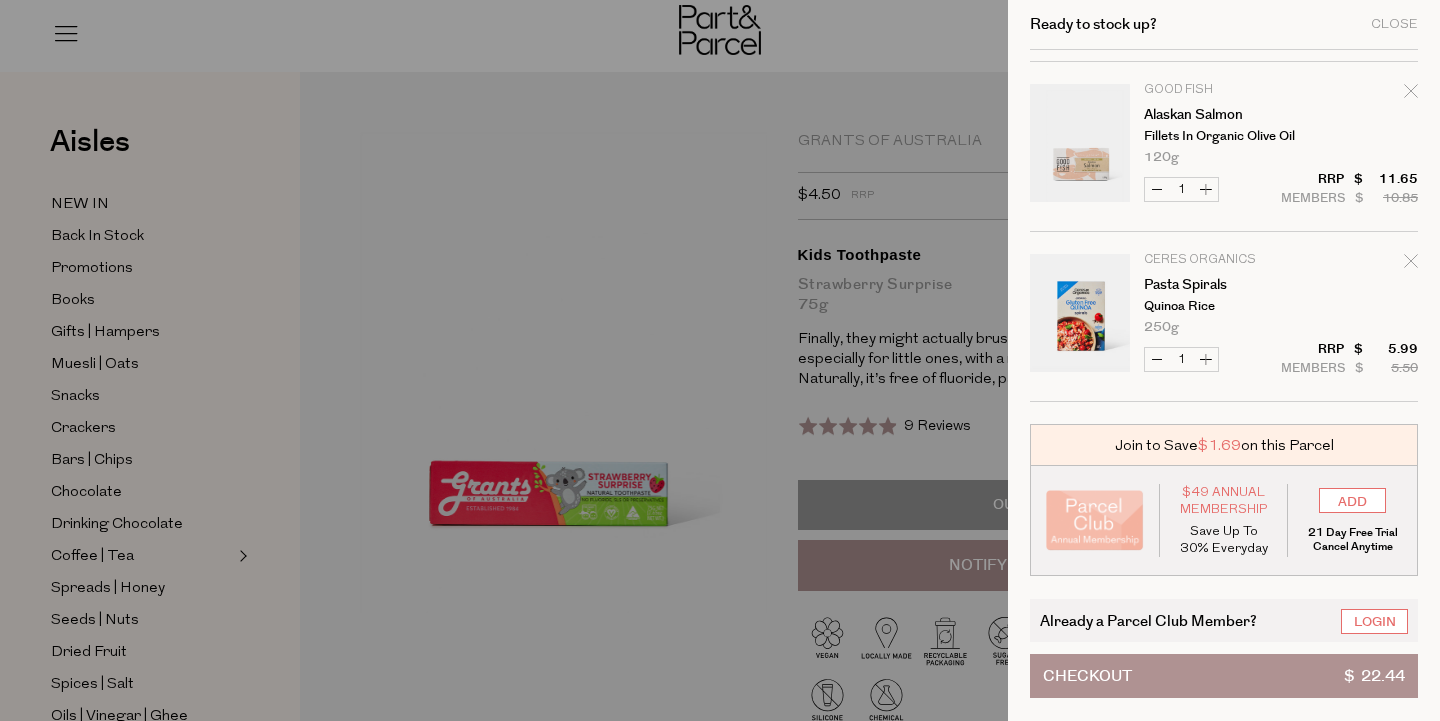 scroll, scrollTop: 158, scrollLeft: 0, axis: vertical 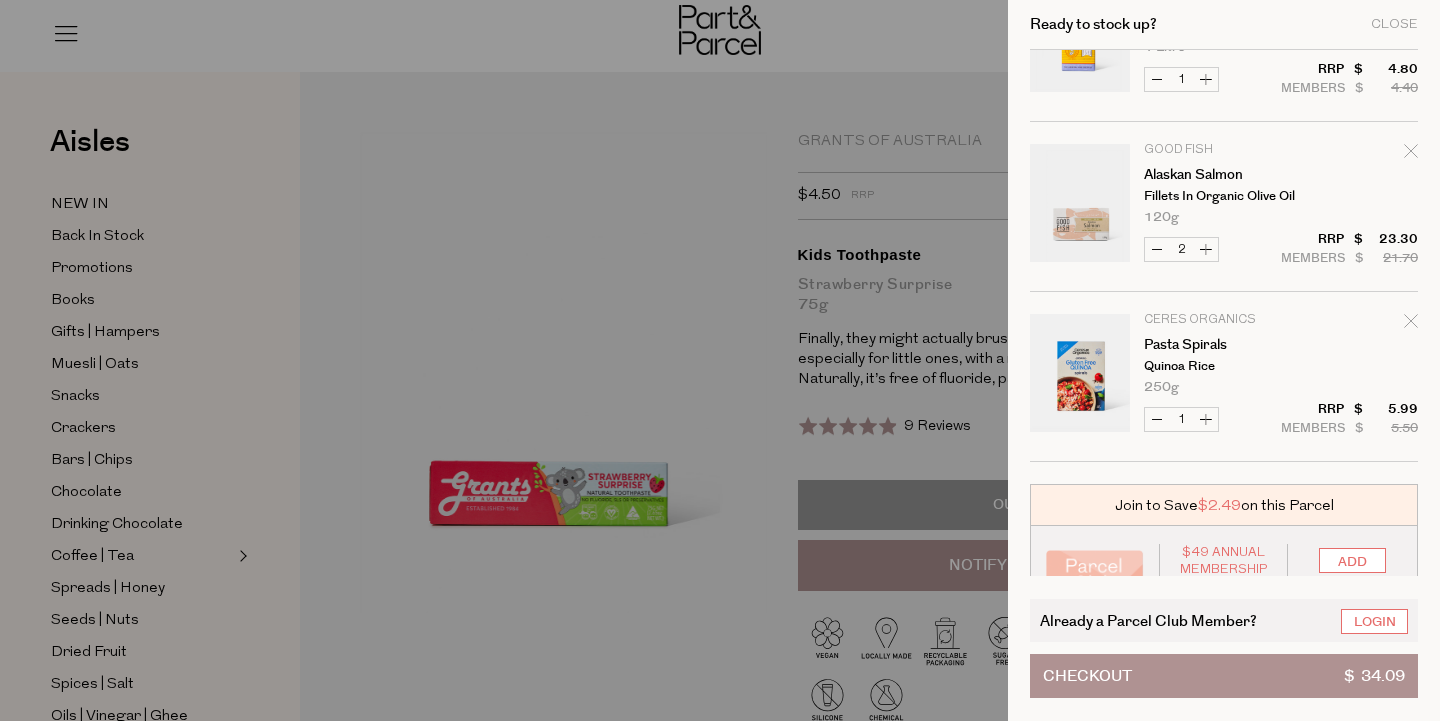 click on "Increase Pasta Spirals" at bounding box center [1206, 419] 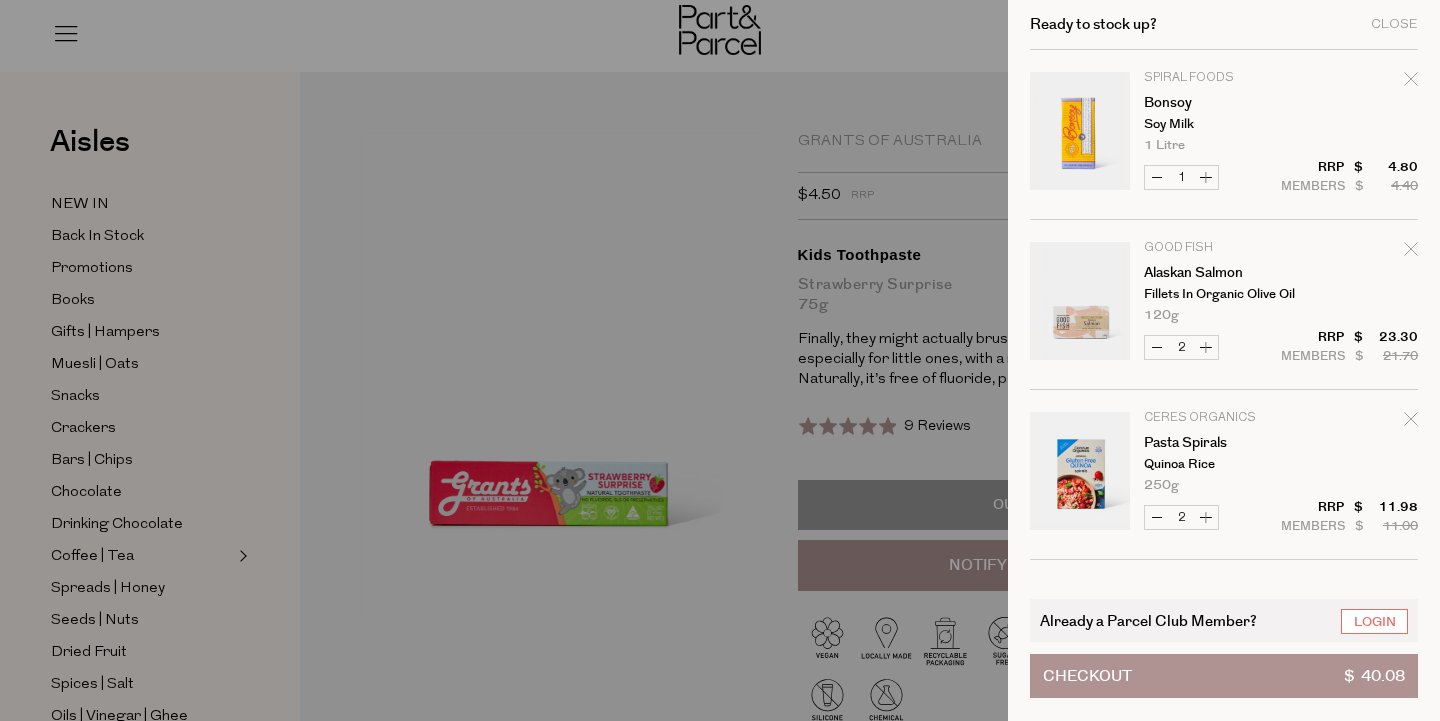 scroll, scrollTop: 75, scrollLeft: 0, axis: vertical 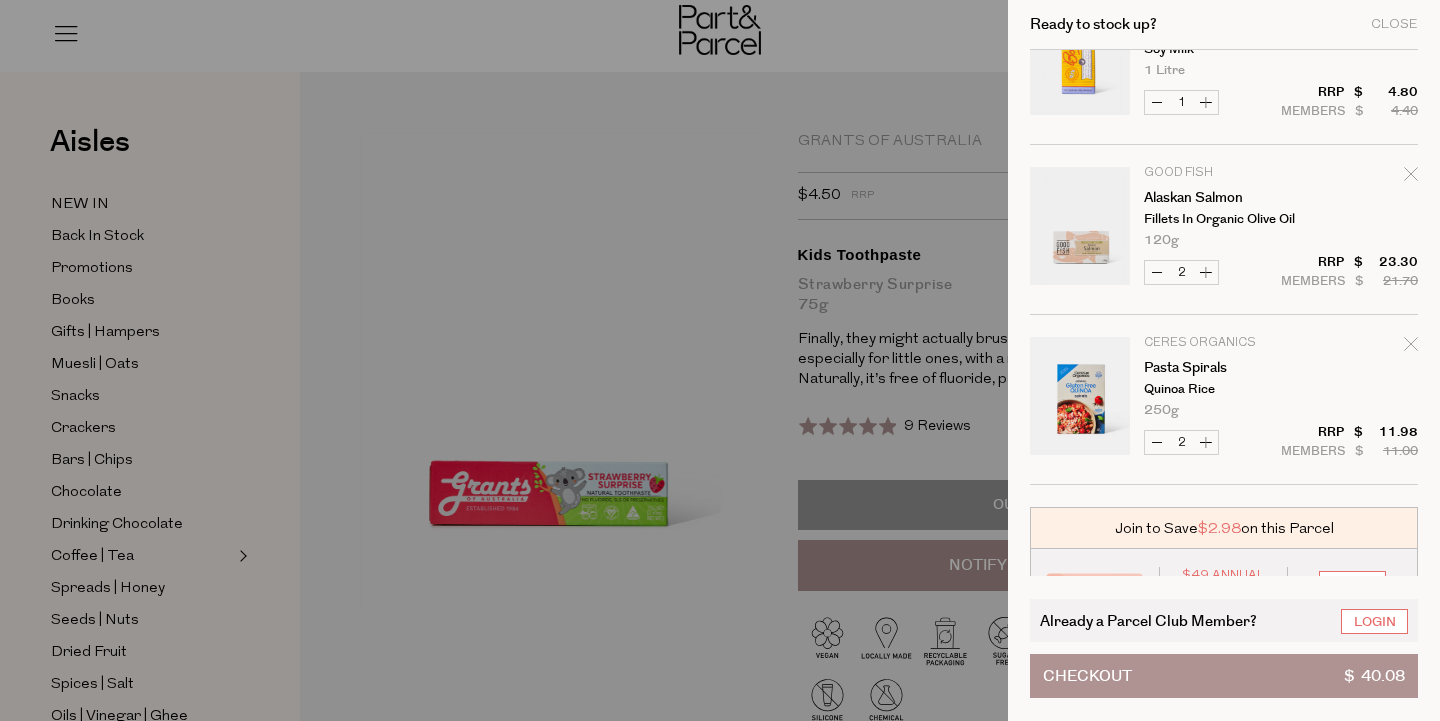 click on "Increase Pasta Spirals" at bounding box center (1206, 442) 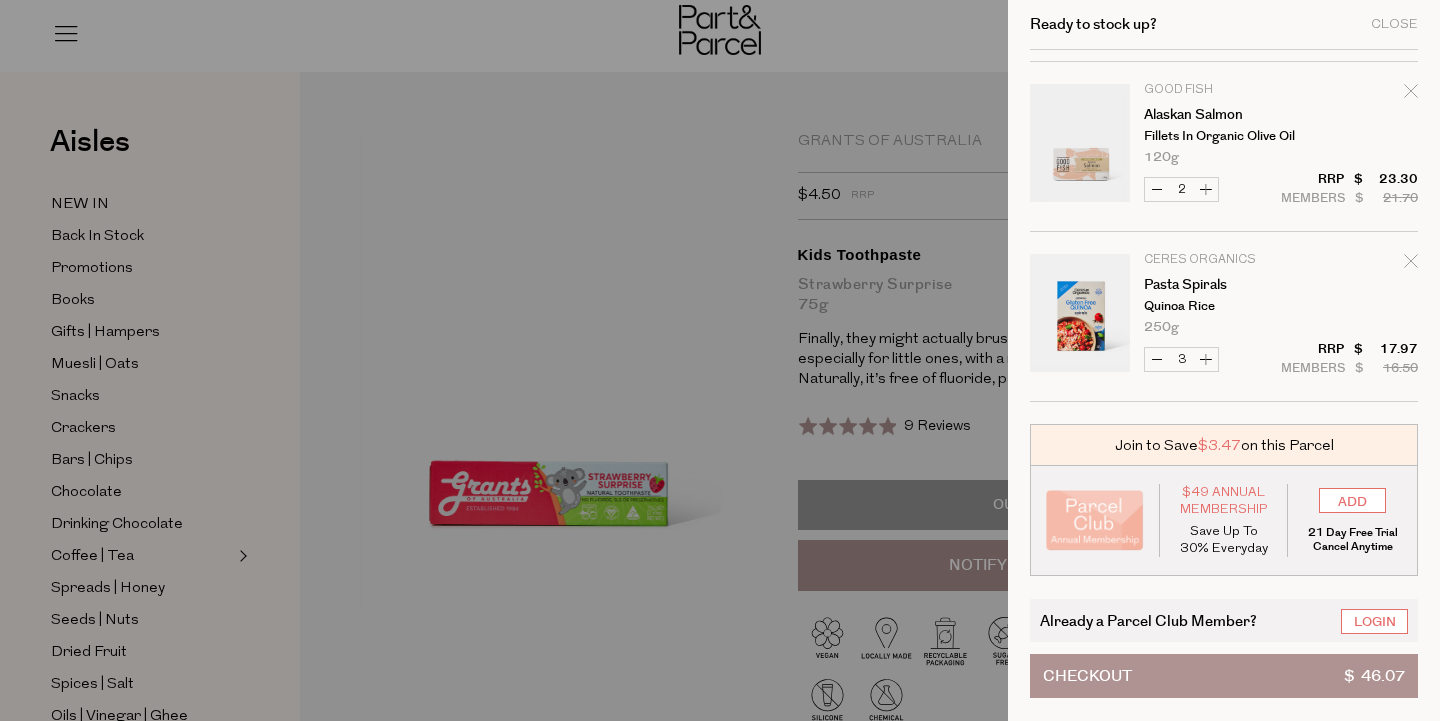 scroll, scrollTop: 158, scrollLeft: 0, axis: vertical 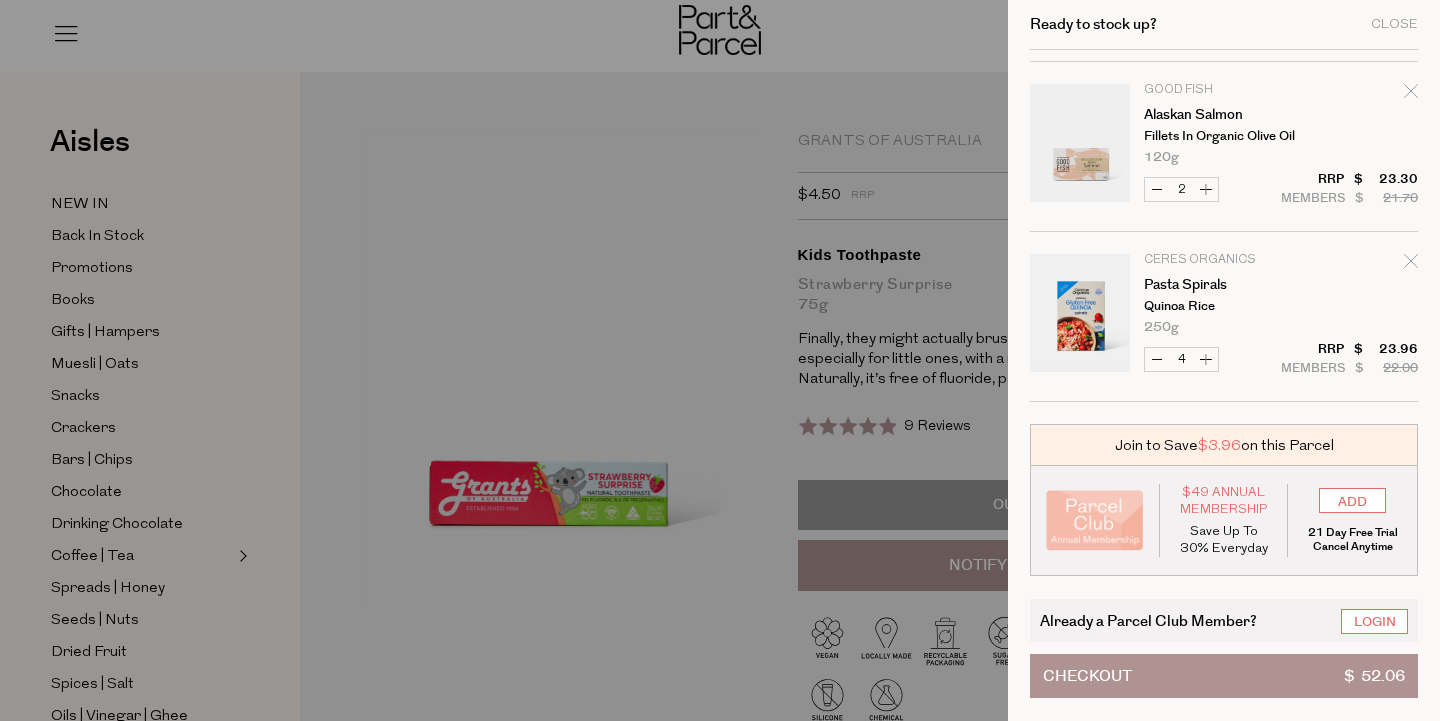click at bounding box center (720, 360) 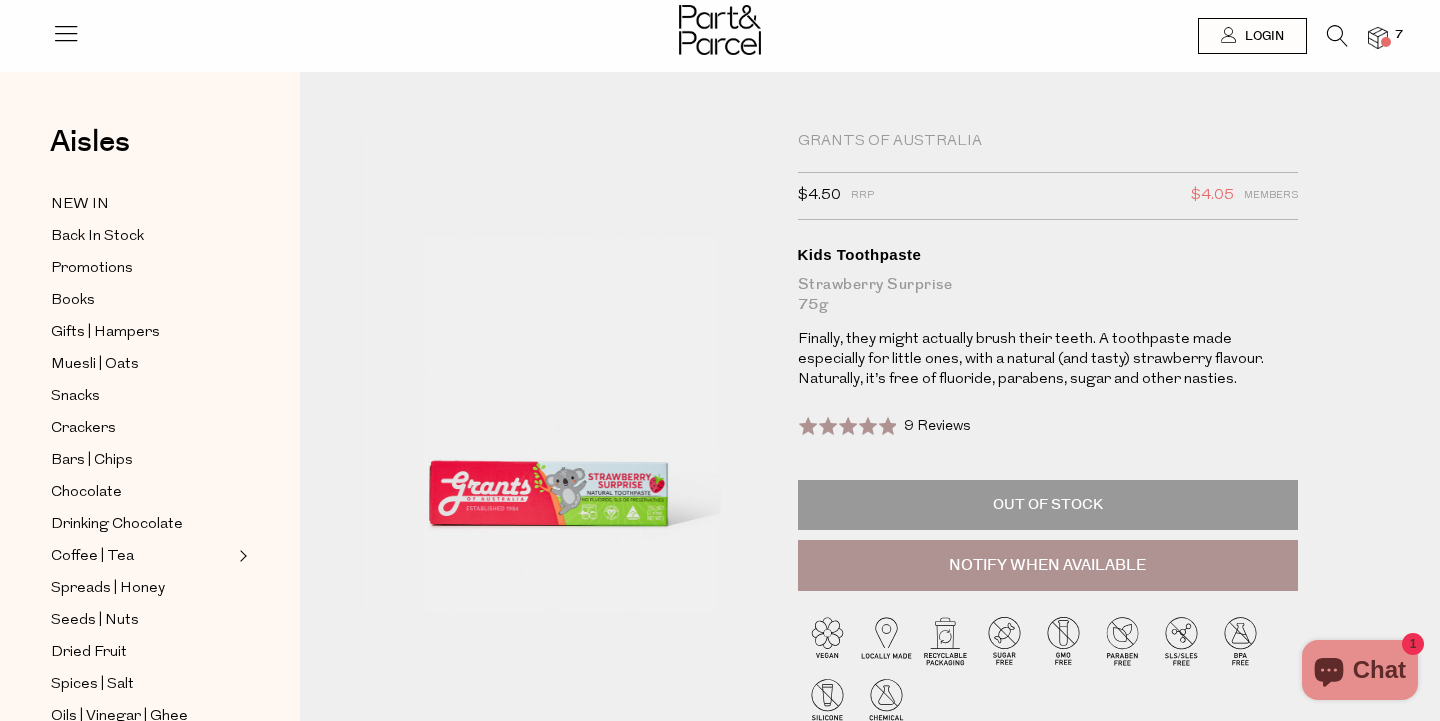 click at bounding box center (1337, 36) 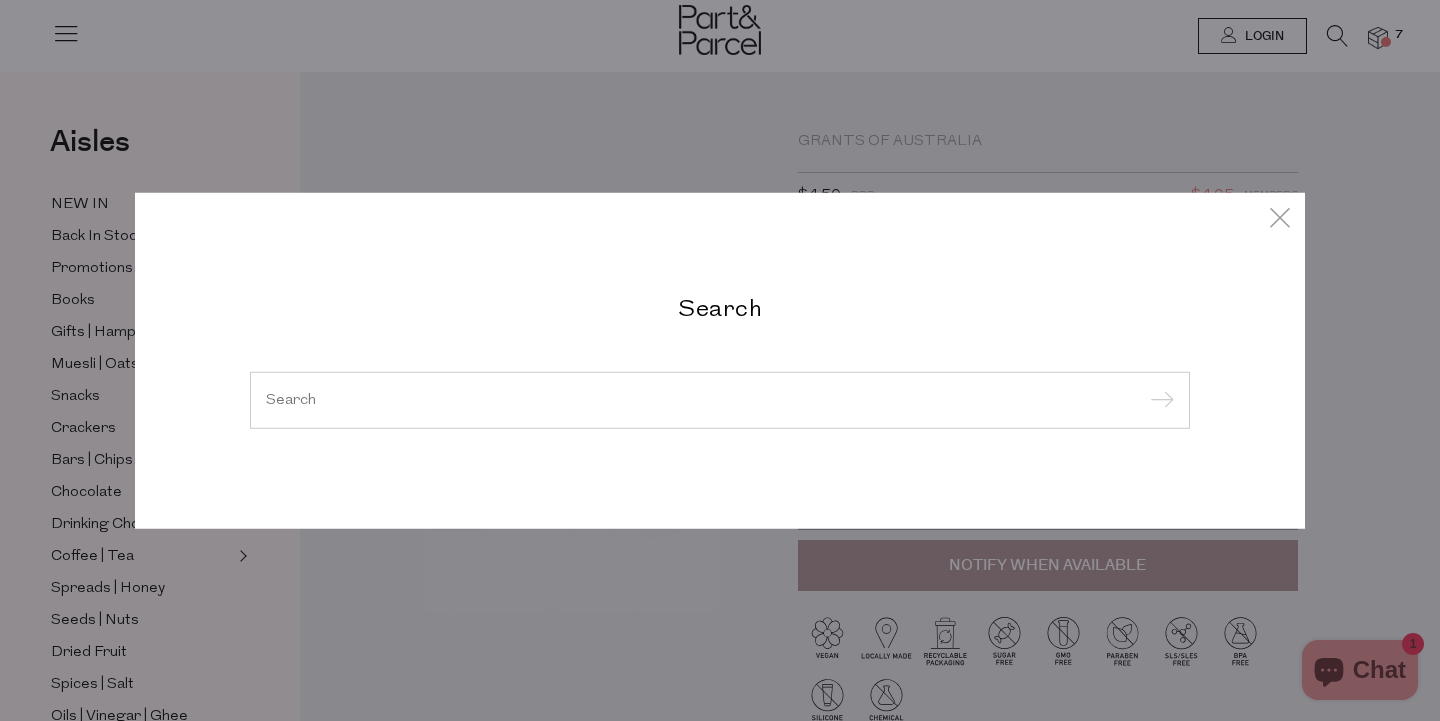 click at bounding box center [720, 399] 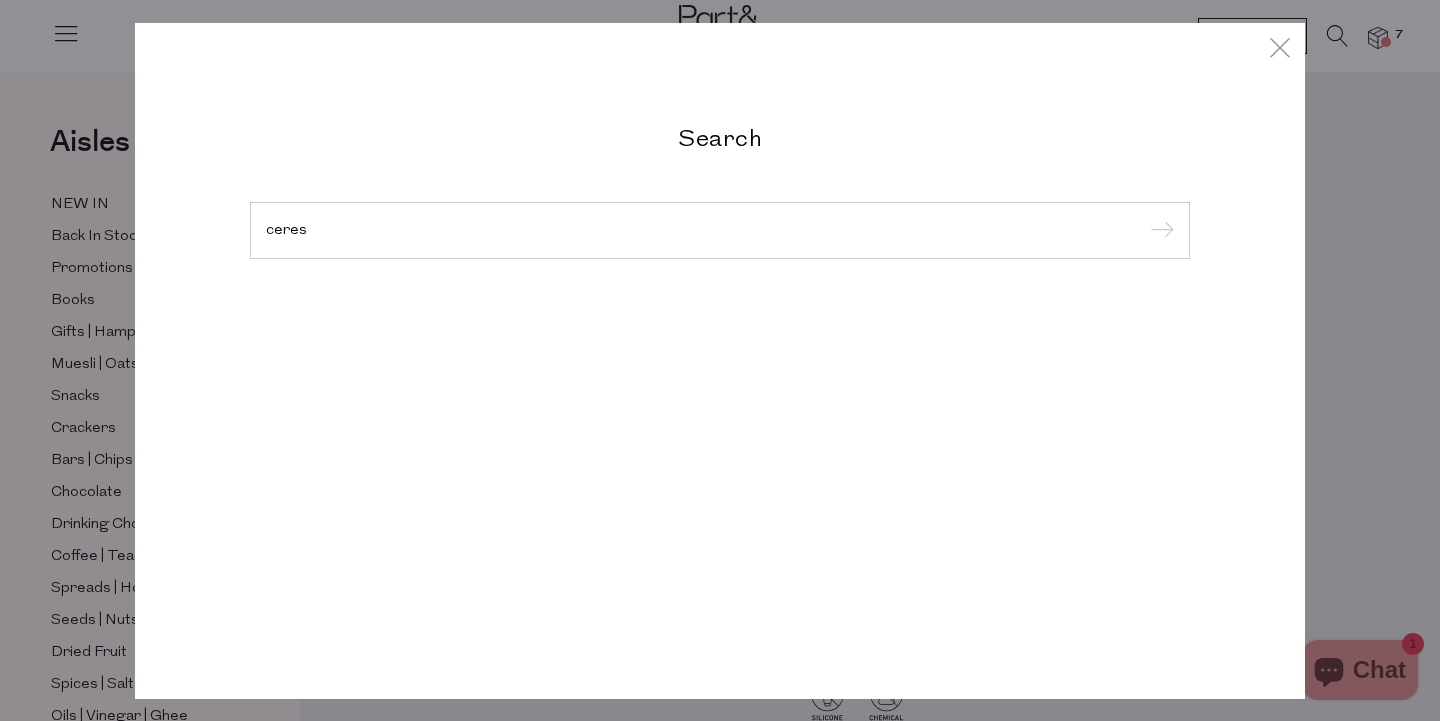 type on "ceres" 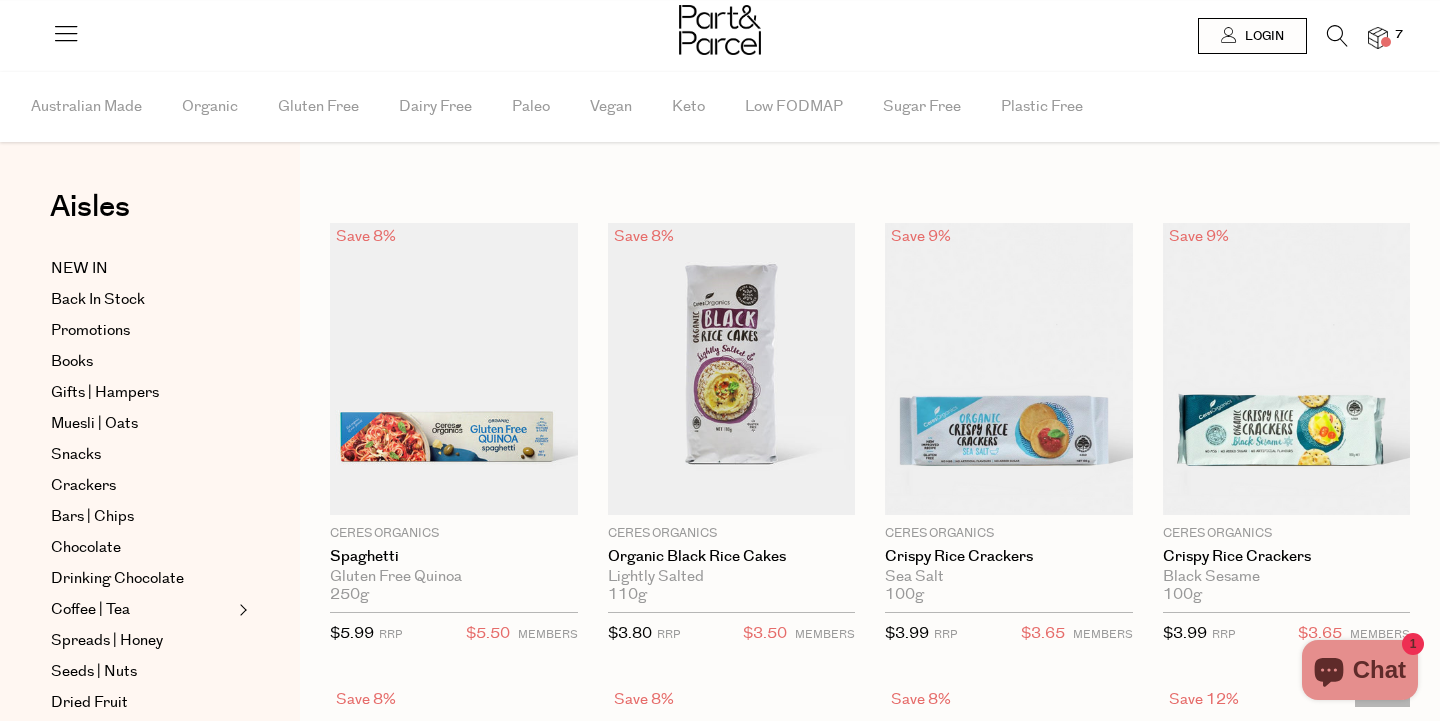 scroll, scrollTop: 0, scrollLeft: 0, axis: both 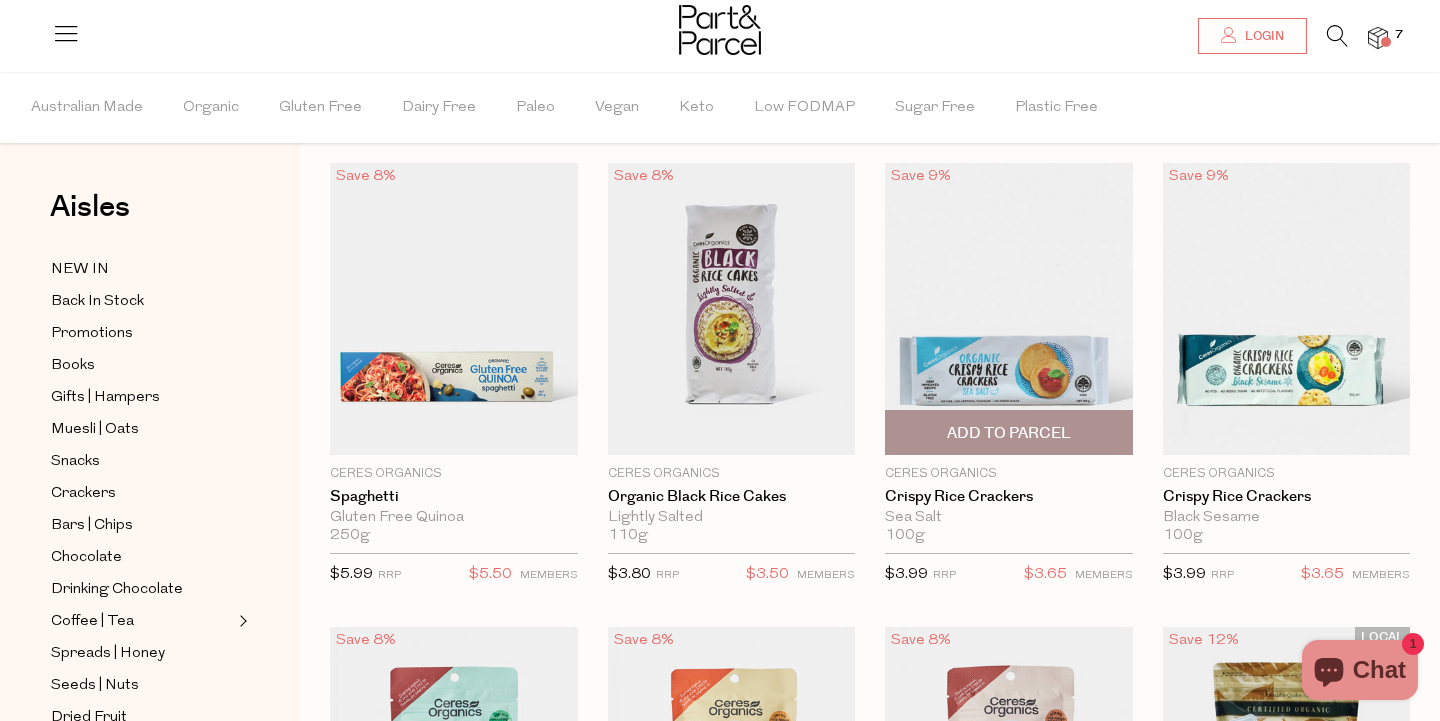 click at bounding box center (1009, 309) 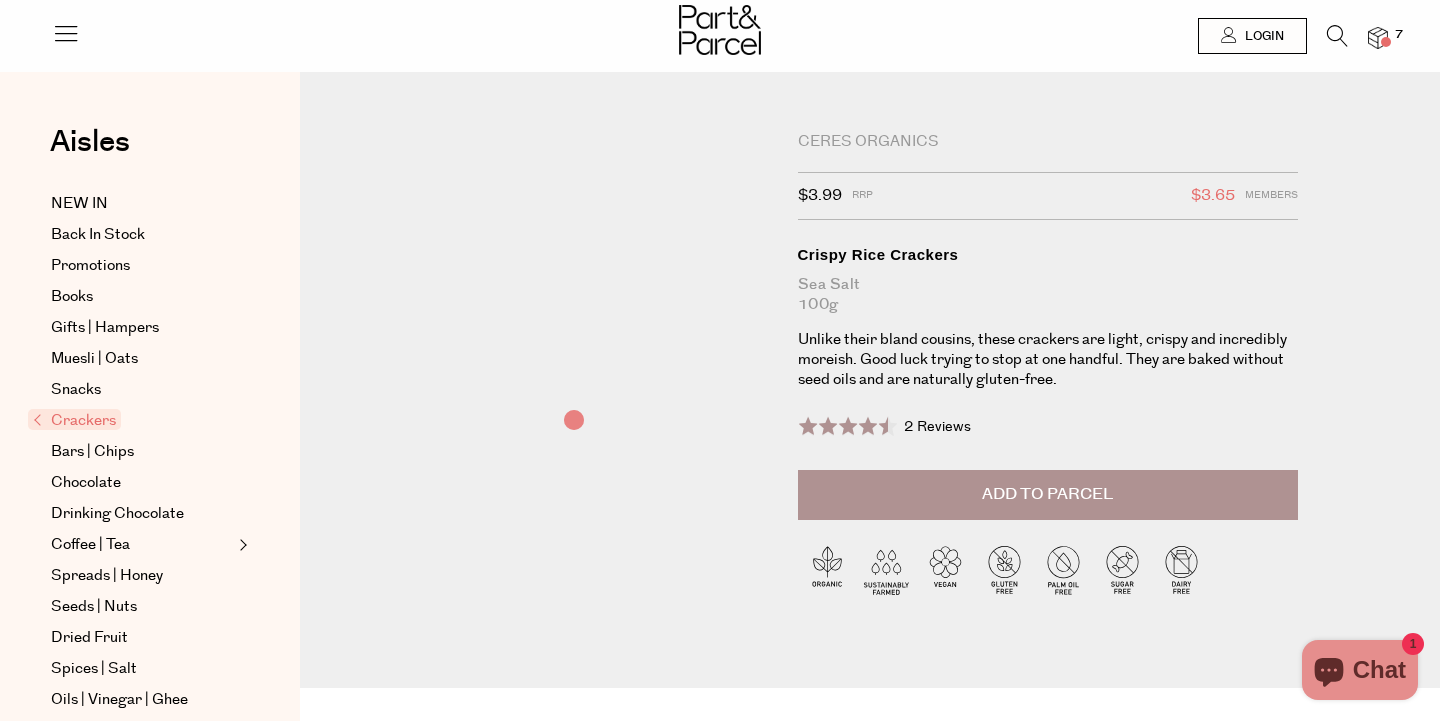 scroll, scrollTop: 0, scrollLeft: 0, axis: both 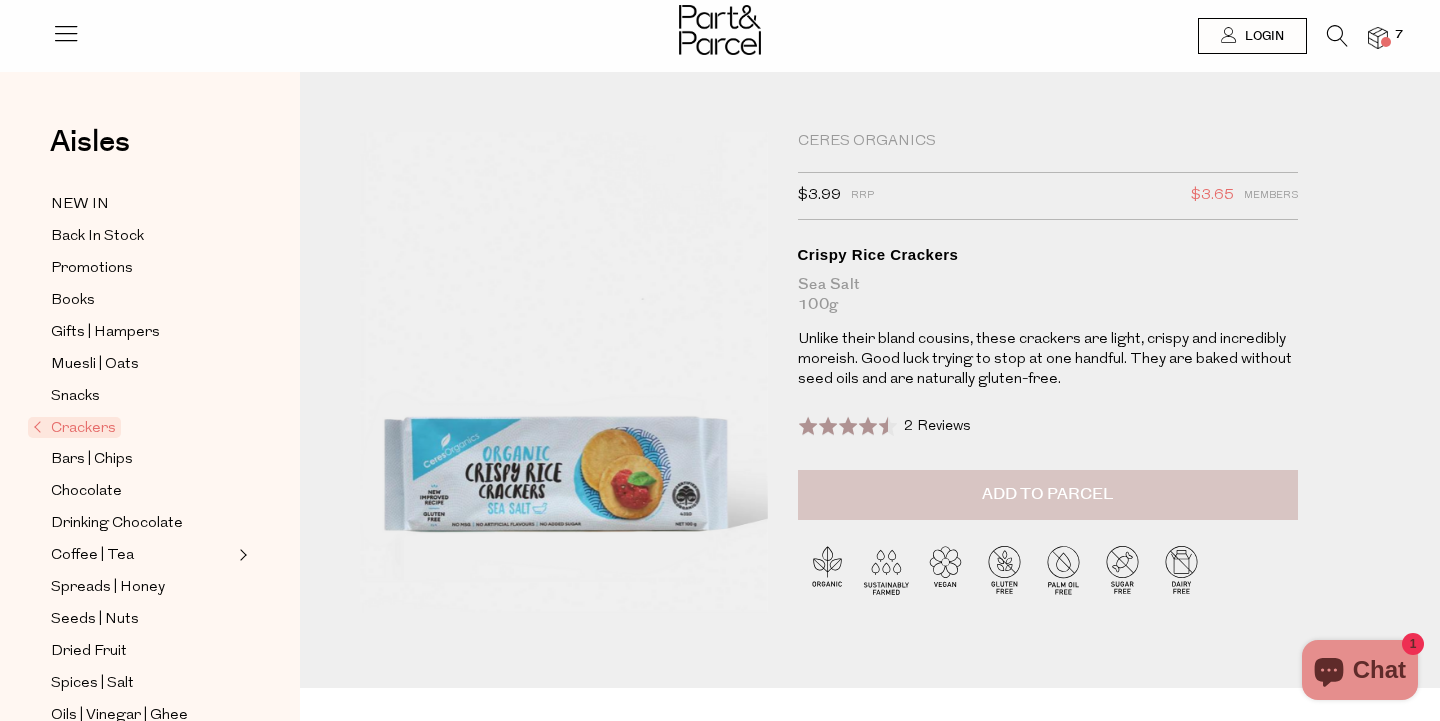 click on "Add to Parcel" at bounding box center (1047, 494) 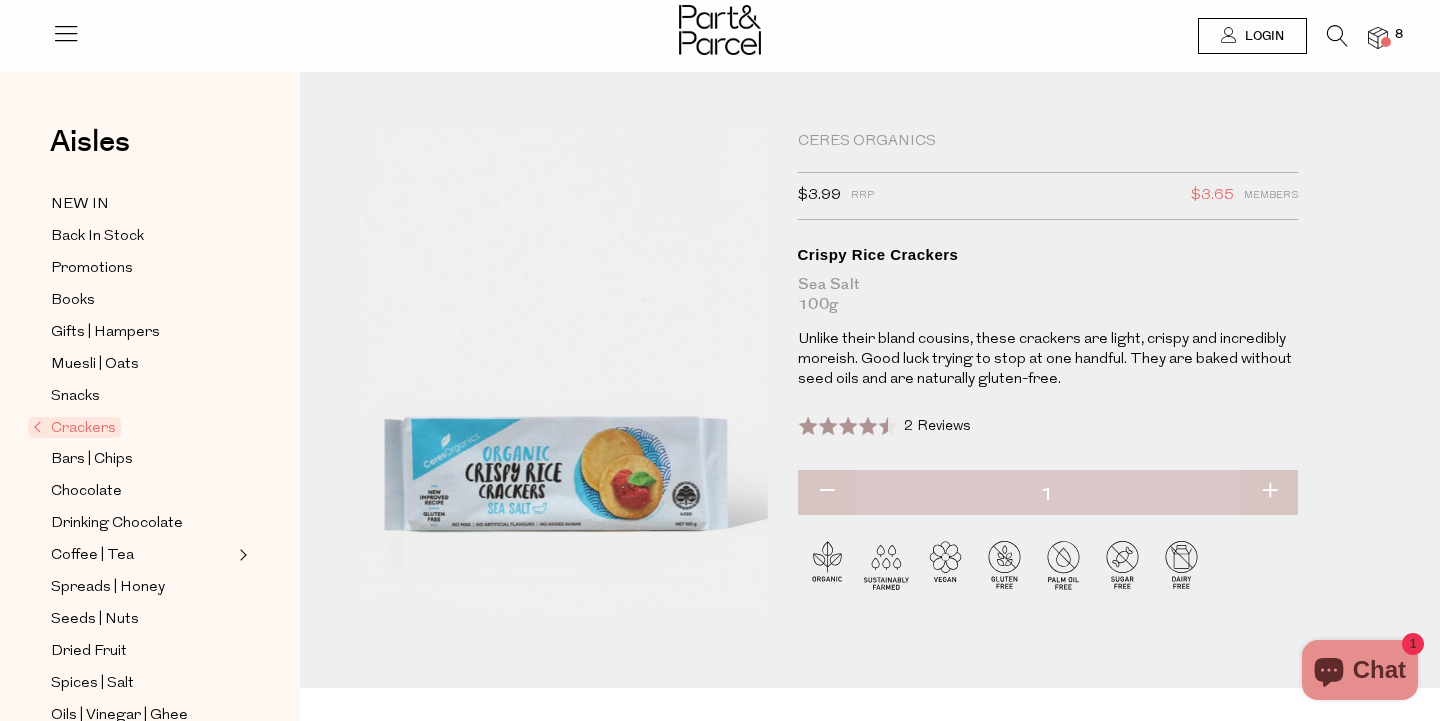 click at bounding box center (1337, 36) 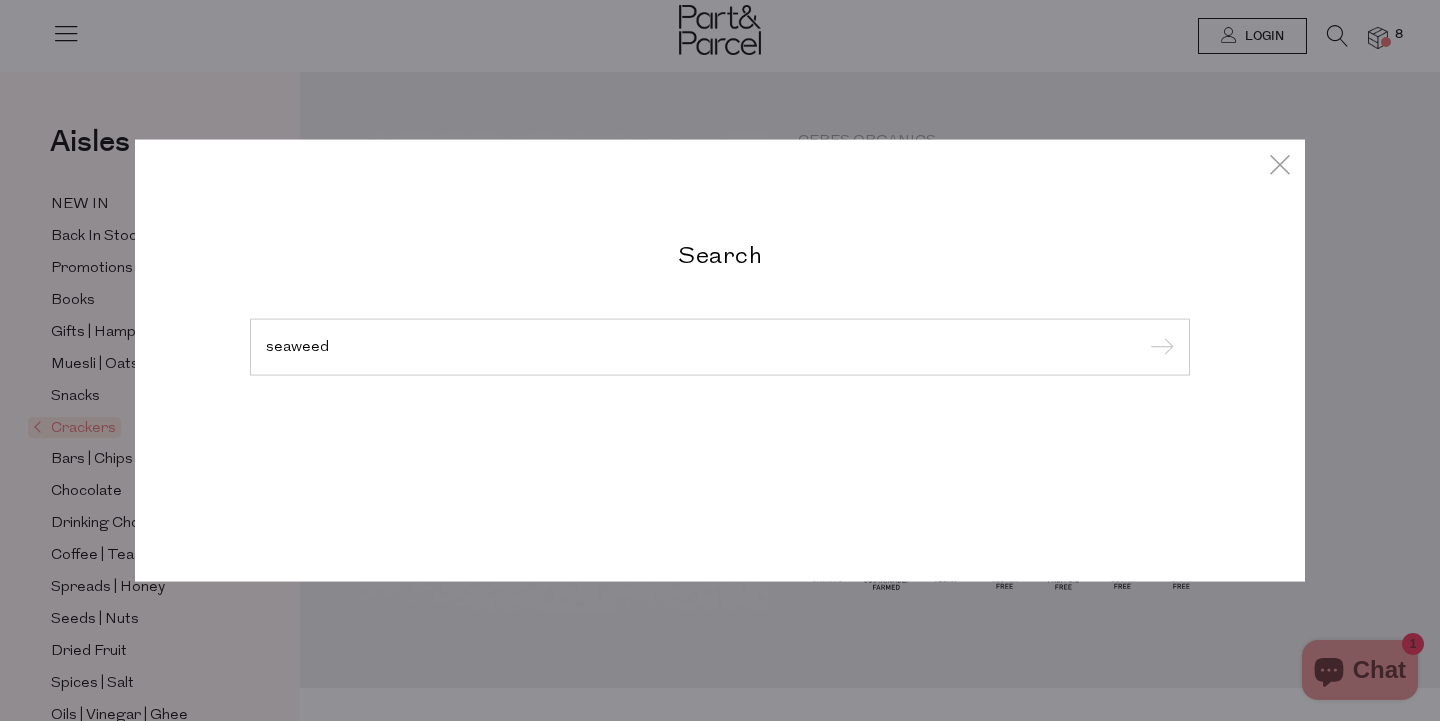 type on "seaweed" 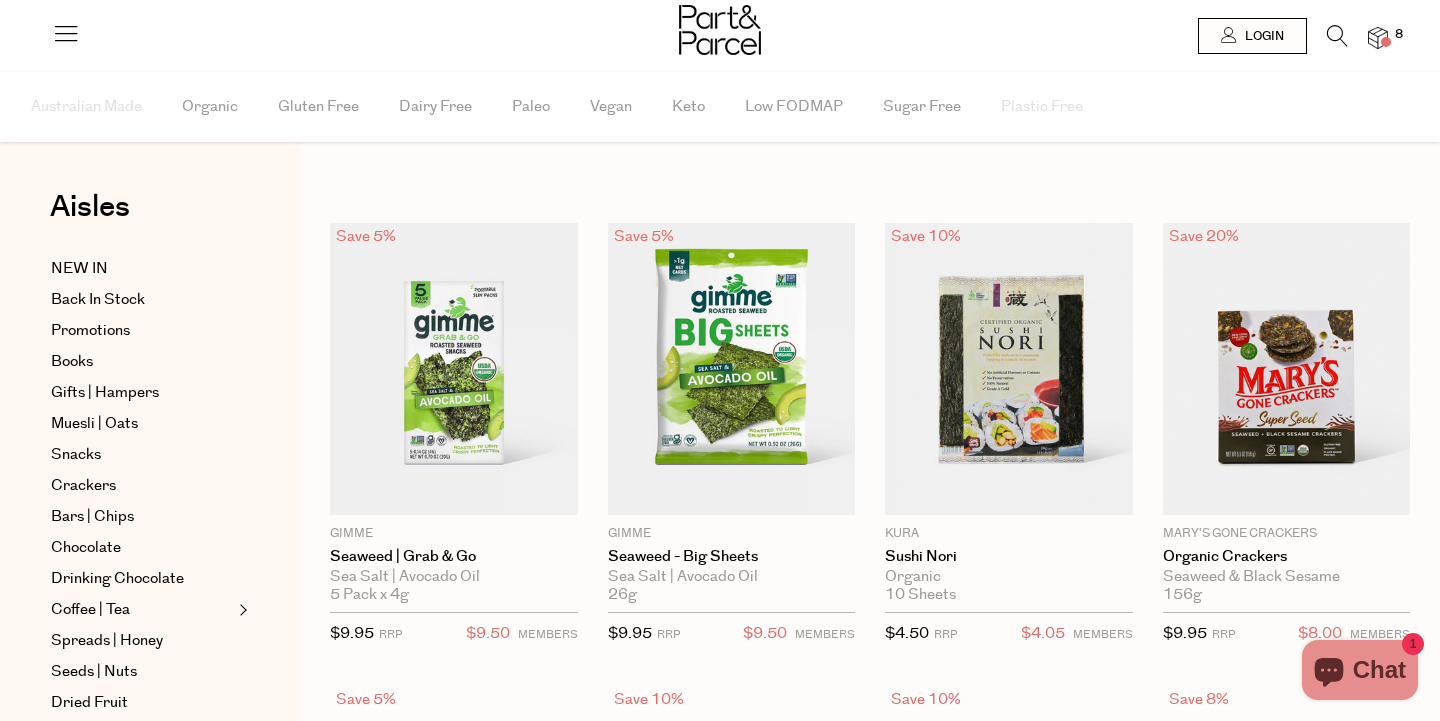 scroll, scrollTop: 0, scrollLeft: 0, axis: both 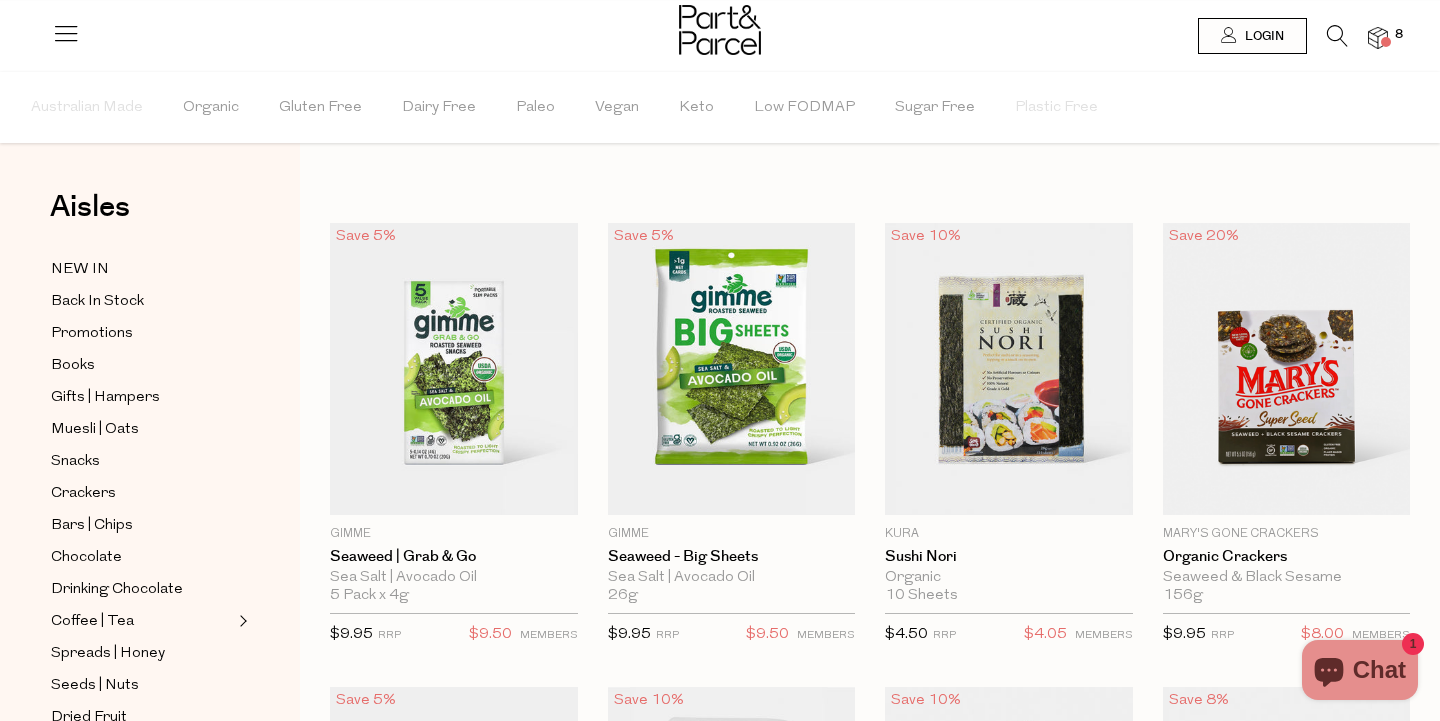 click at bounding box center [1337, 36] 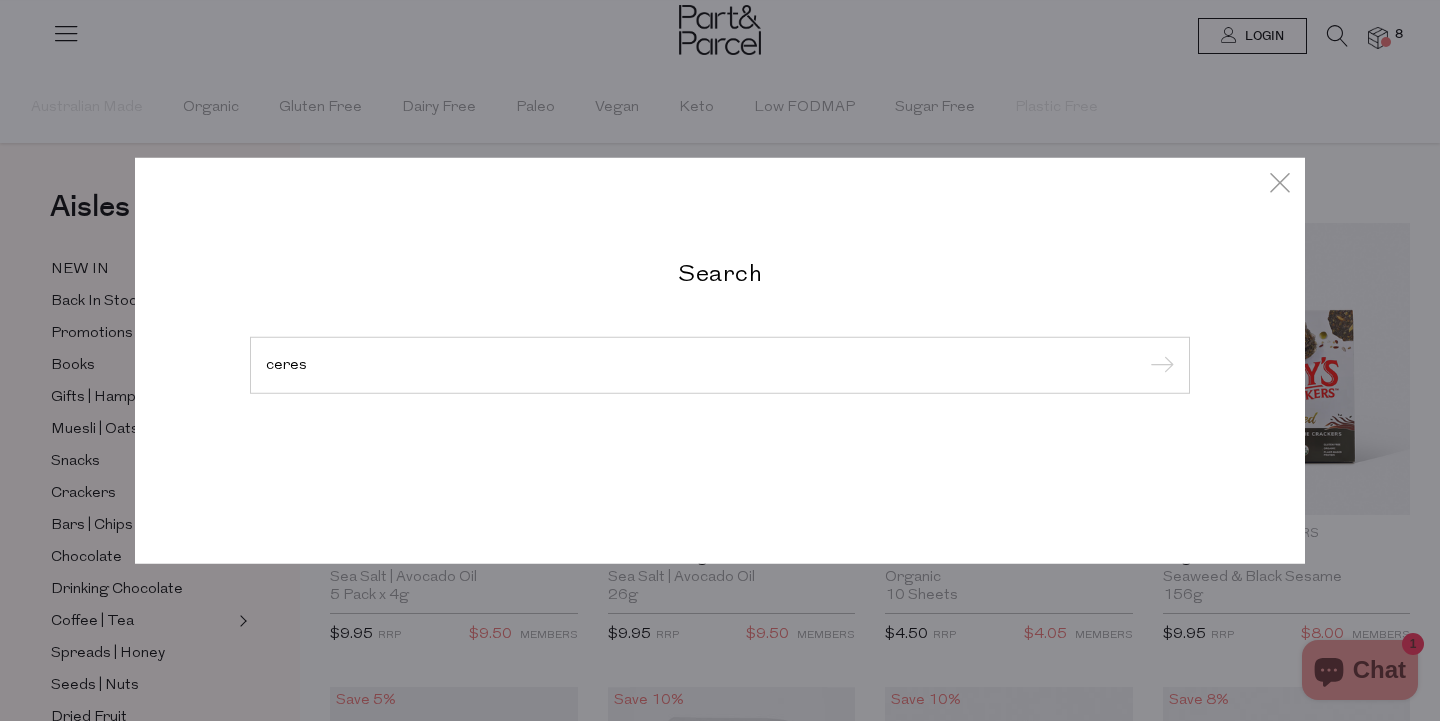 type on "ceres" 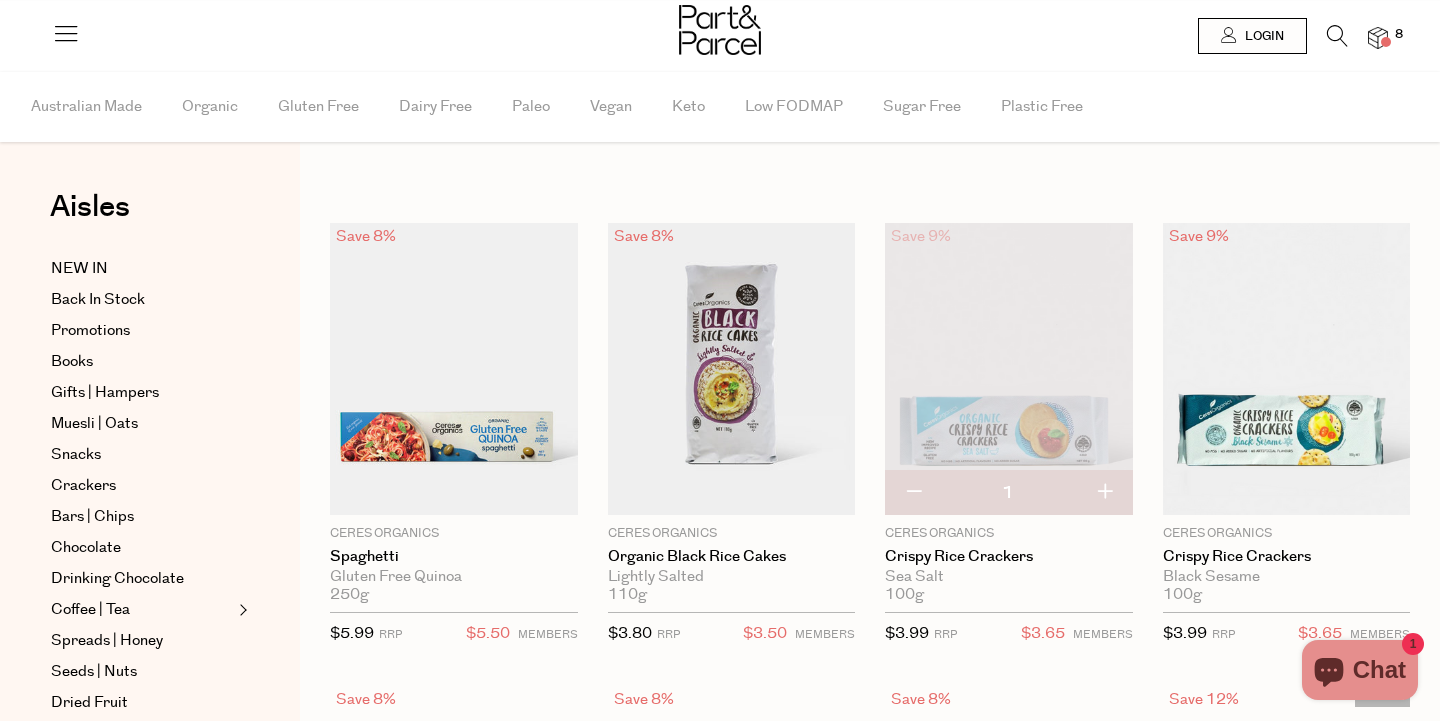 scroll, scrollTop: 0, scrollLeft: 0, axis: both 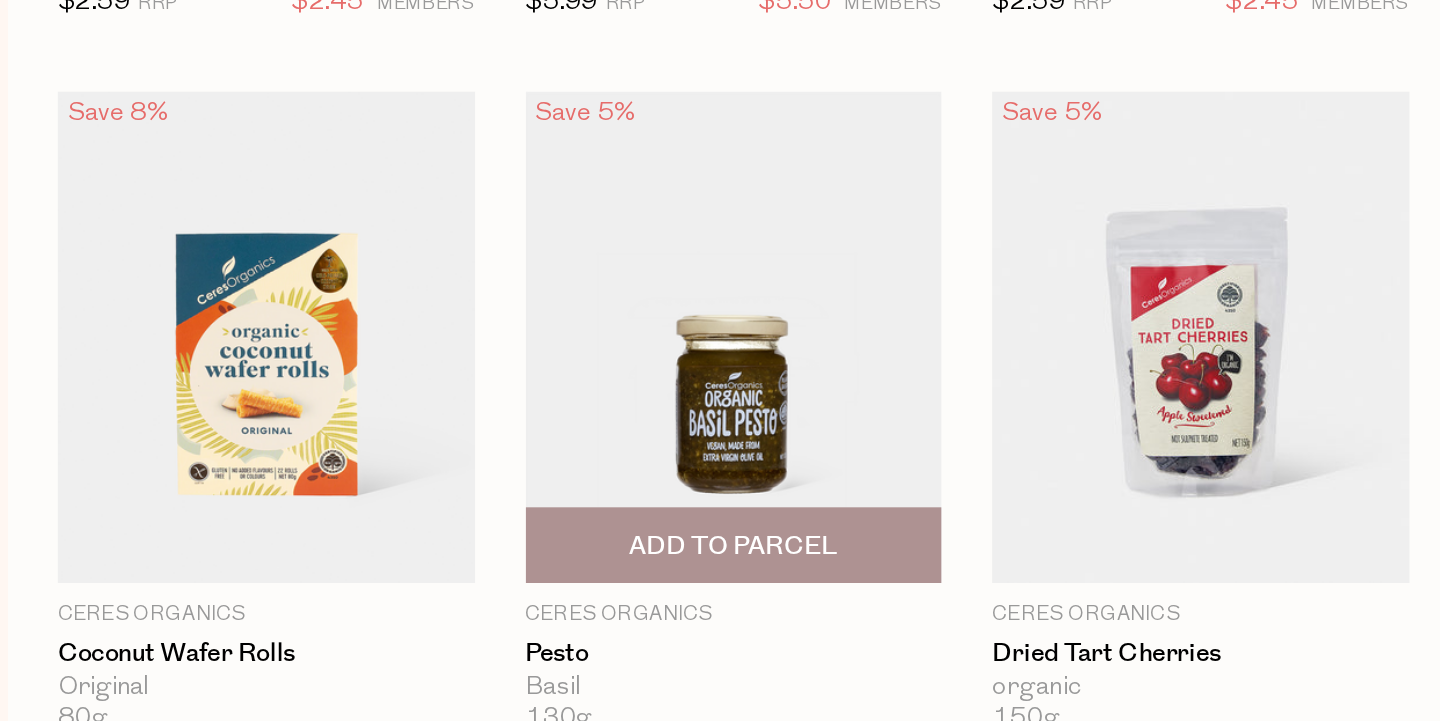 click at bounding box center (732, 493) 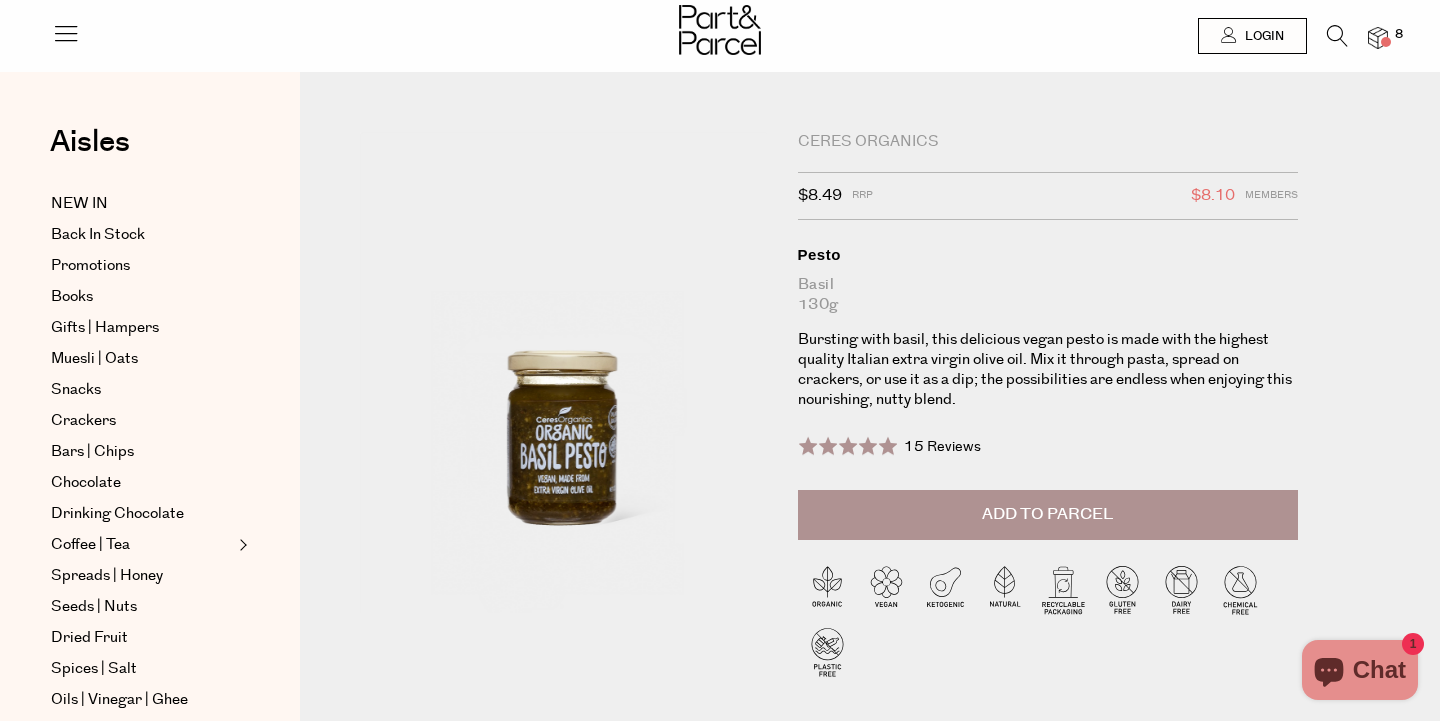 scroll, scrollTop: 0, scrollLeft: 0, axis: both 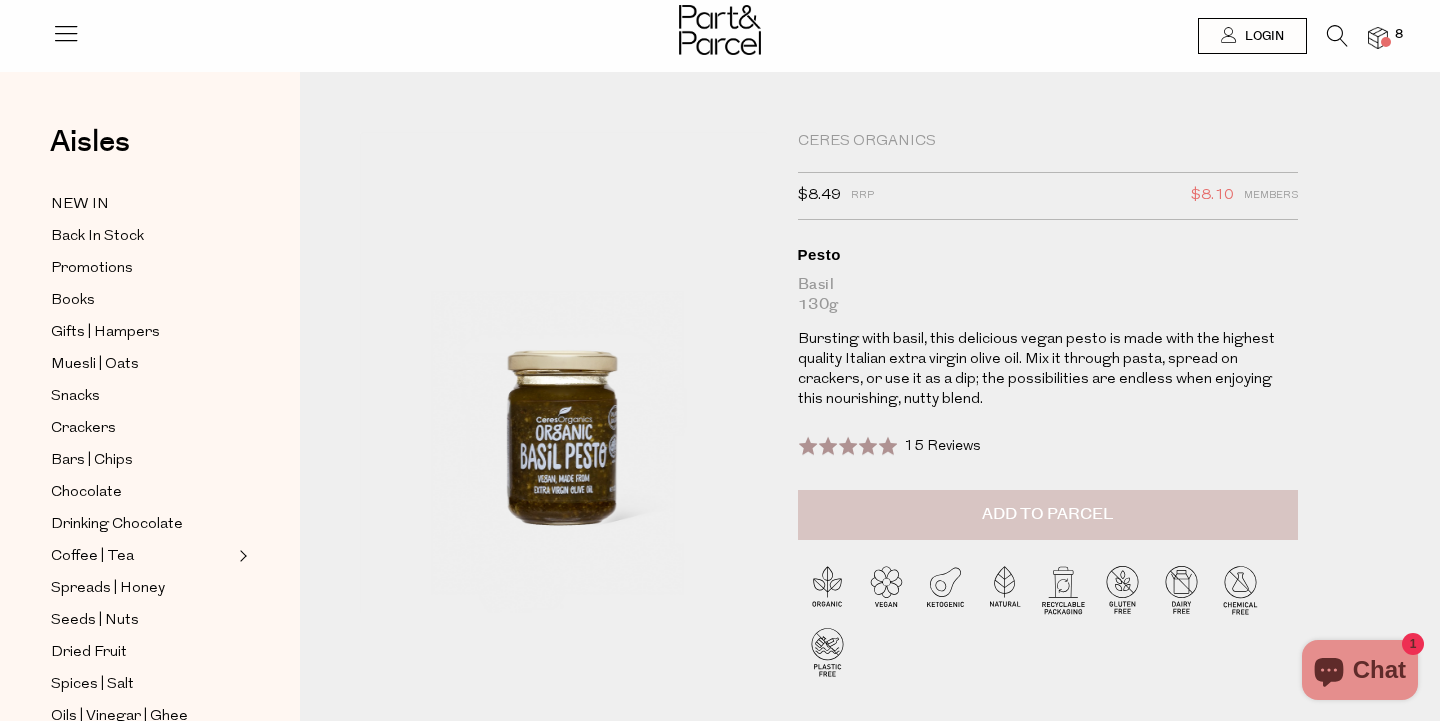 click on "Add to Parcel" at bounding box center (1047, 514) 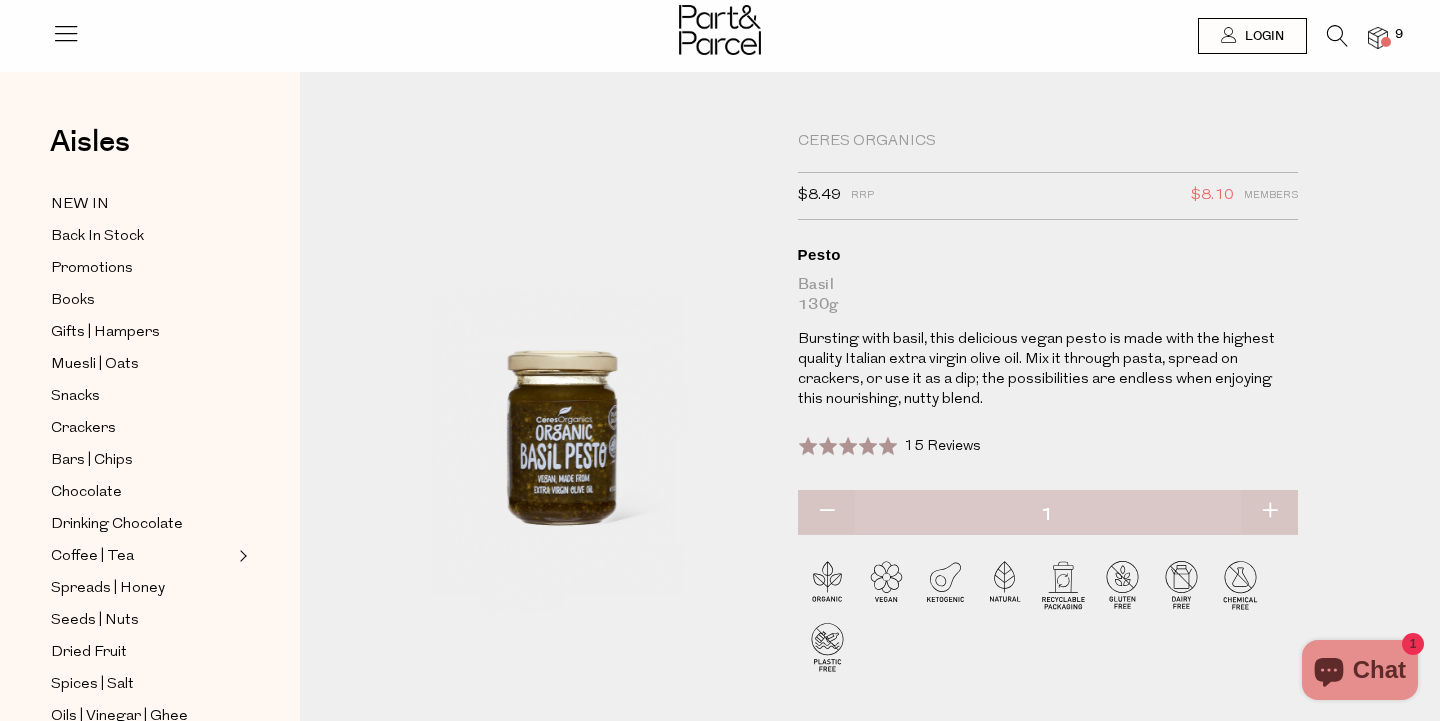 click at bounding box center (1337, 36) 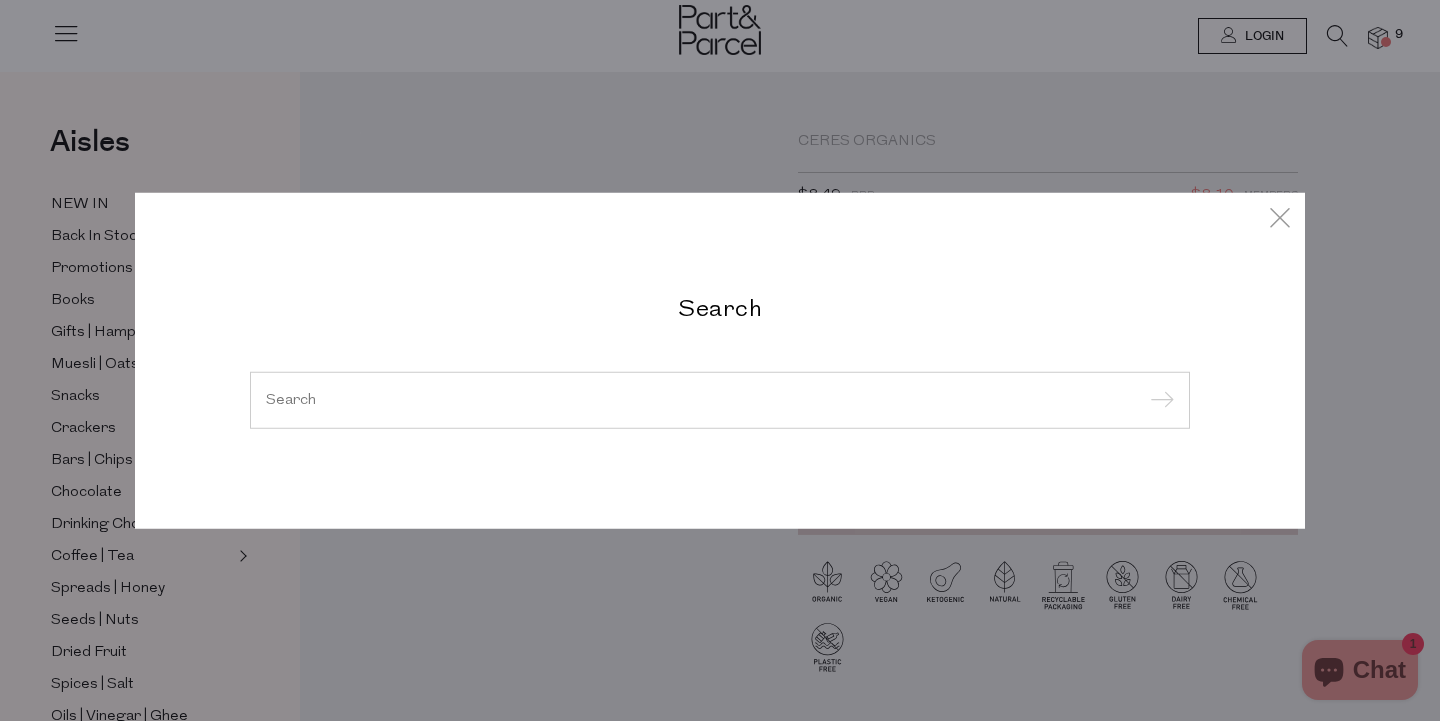 click on "Search" at bounding box center (720, 306) 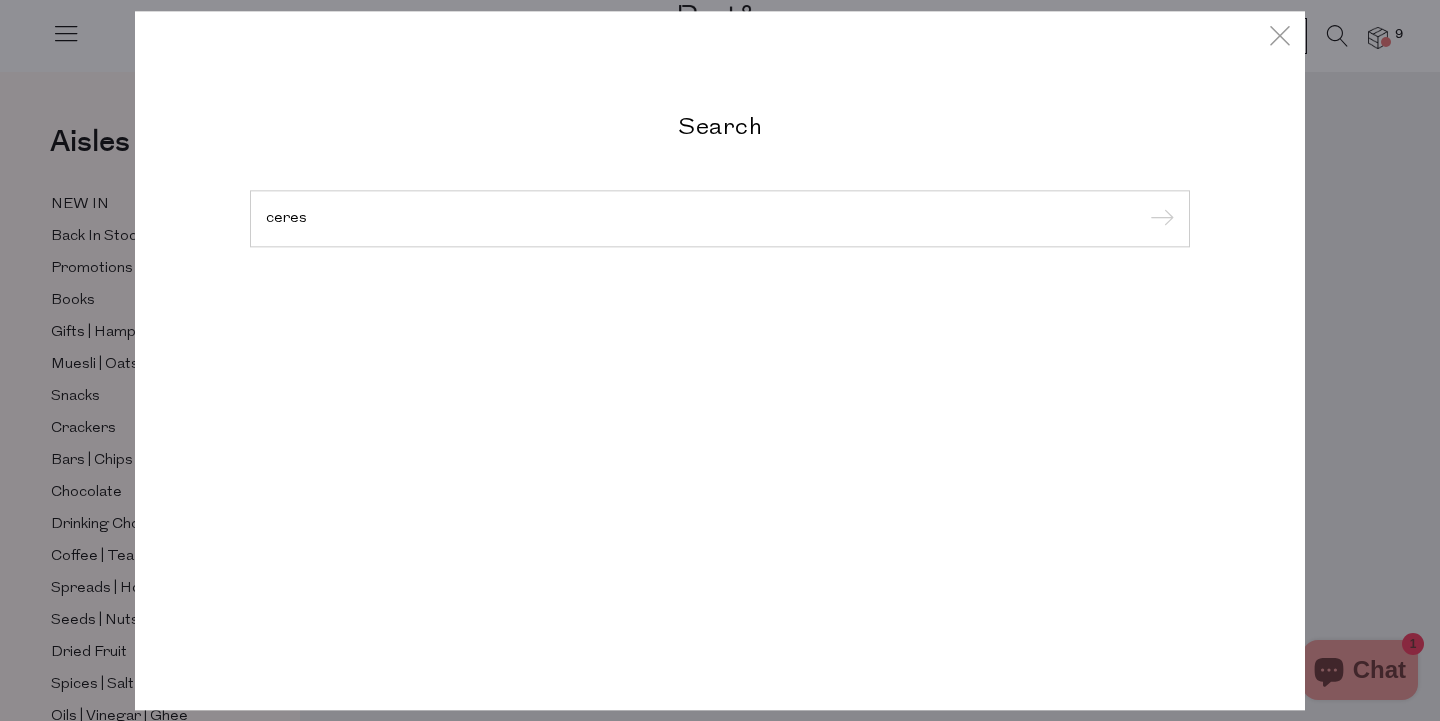 type on "ceres" 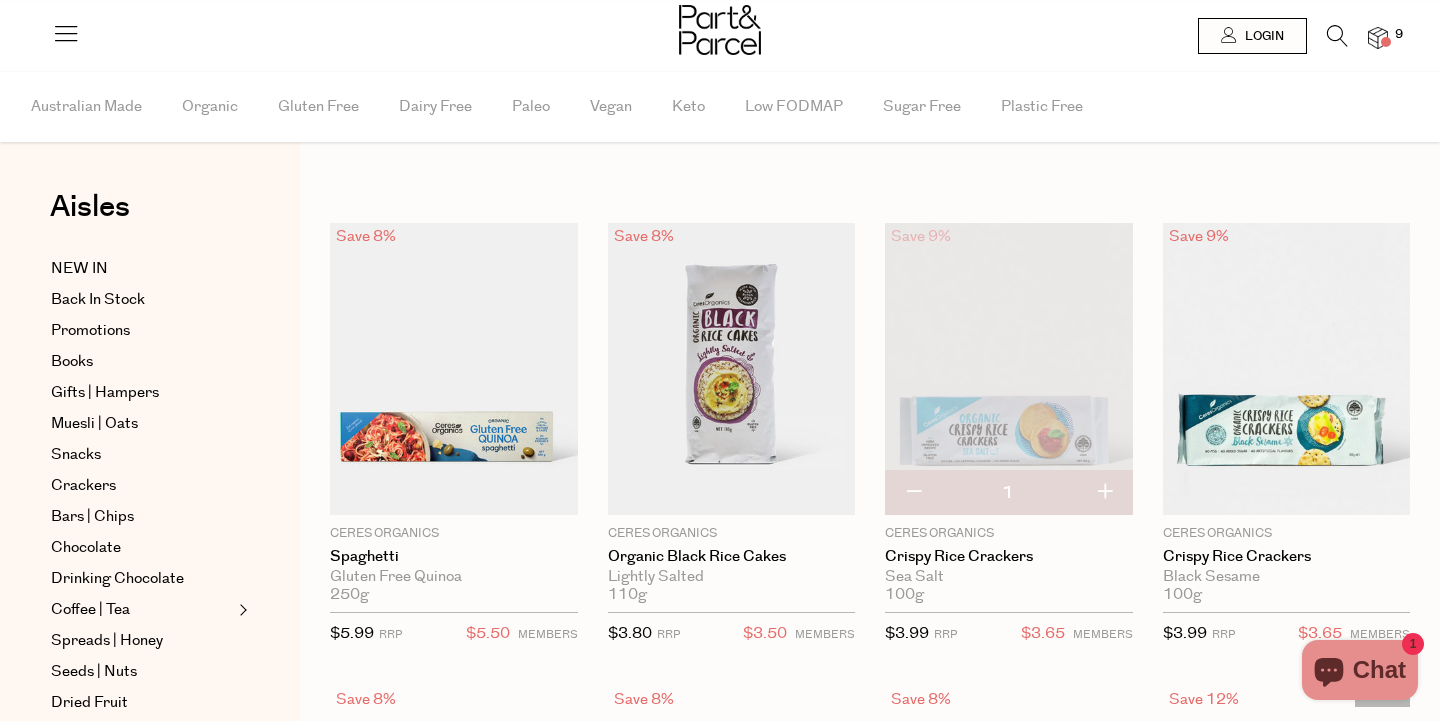 scroll, scrollTop: 0, scrollLeft: 0, axis: both 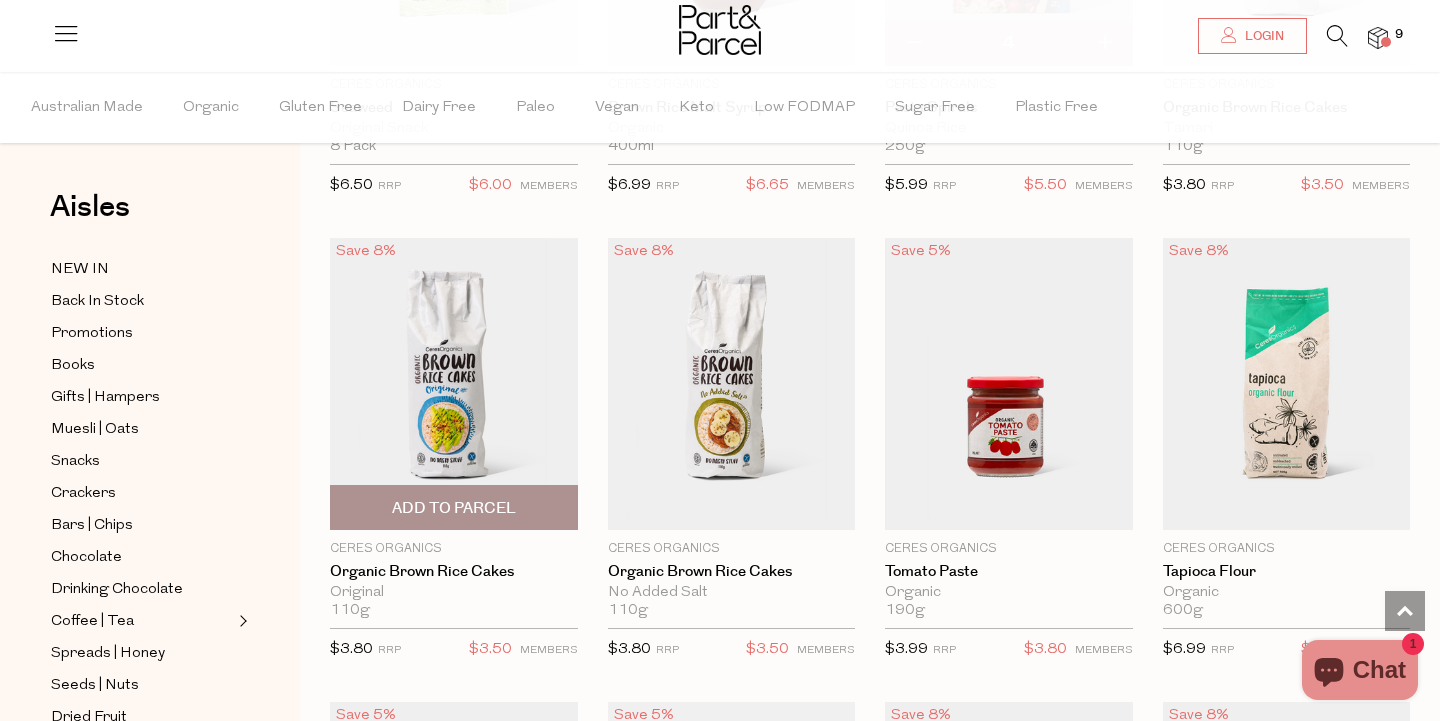 click on "Add To Parcel" at bounding box center [454, 508] 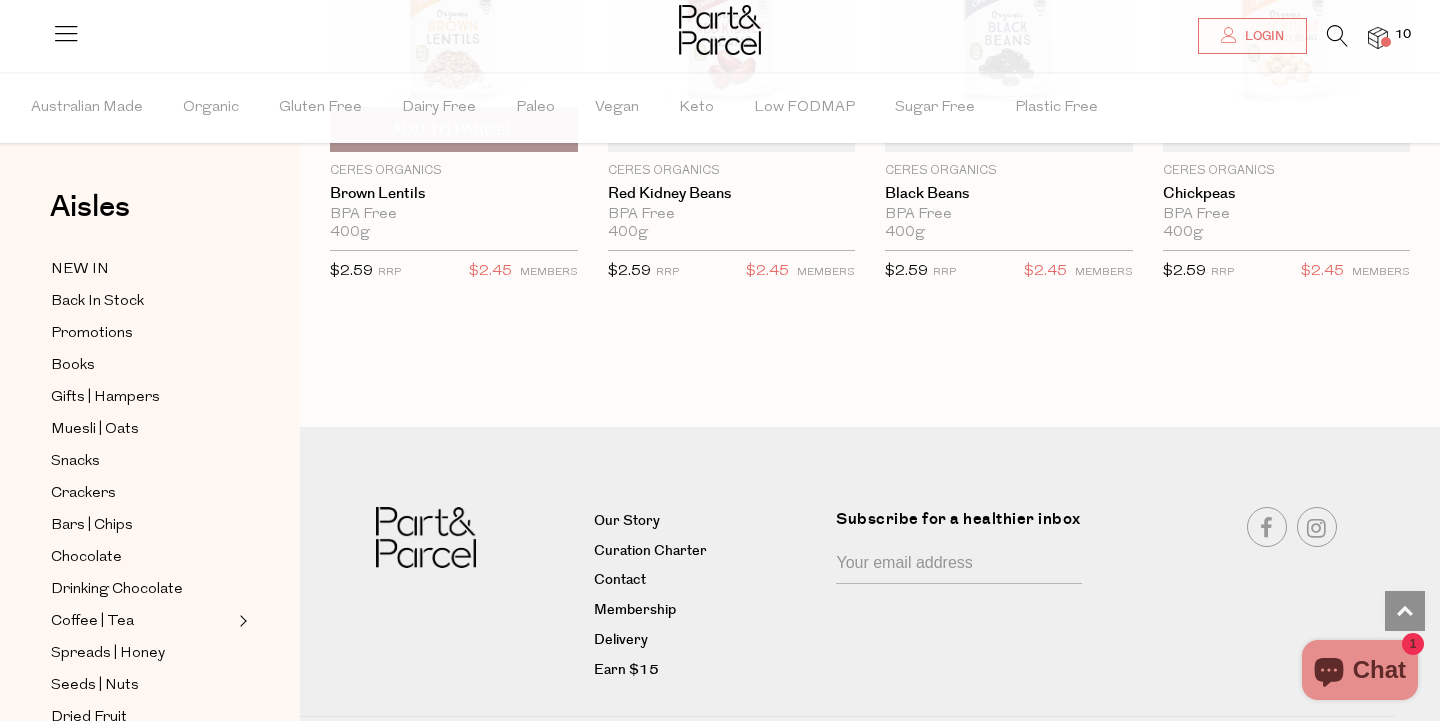 scroll, scrollTop: 5468, scrollLeft: 0, axis: vertical 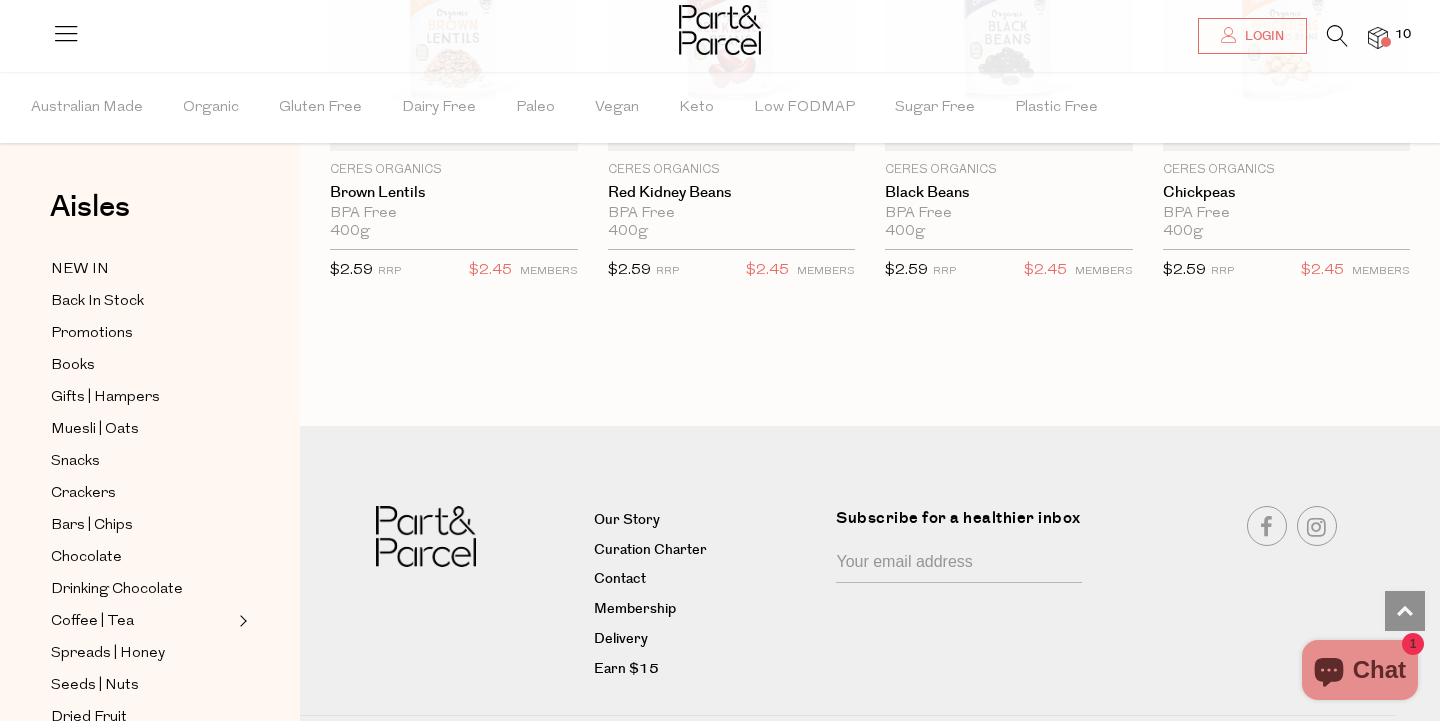 click at bounding box center [720, 32] 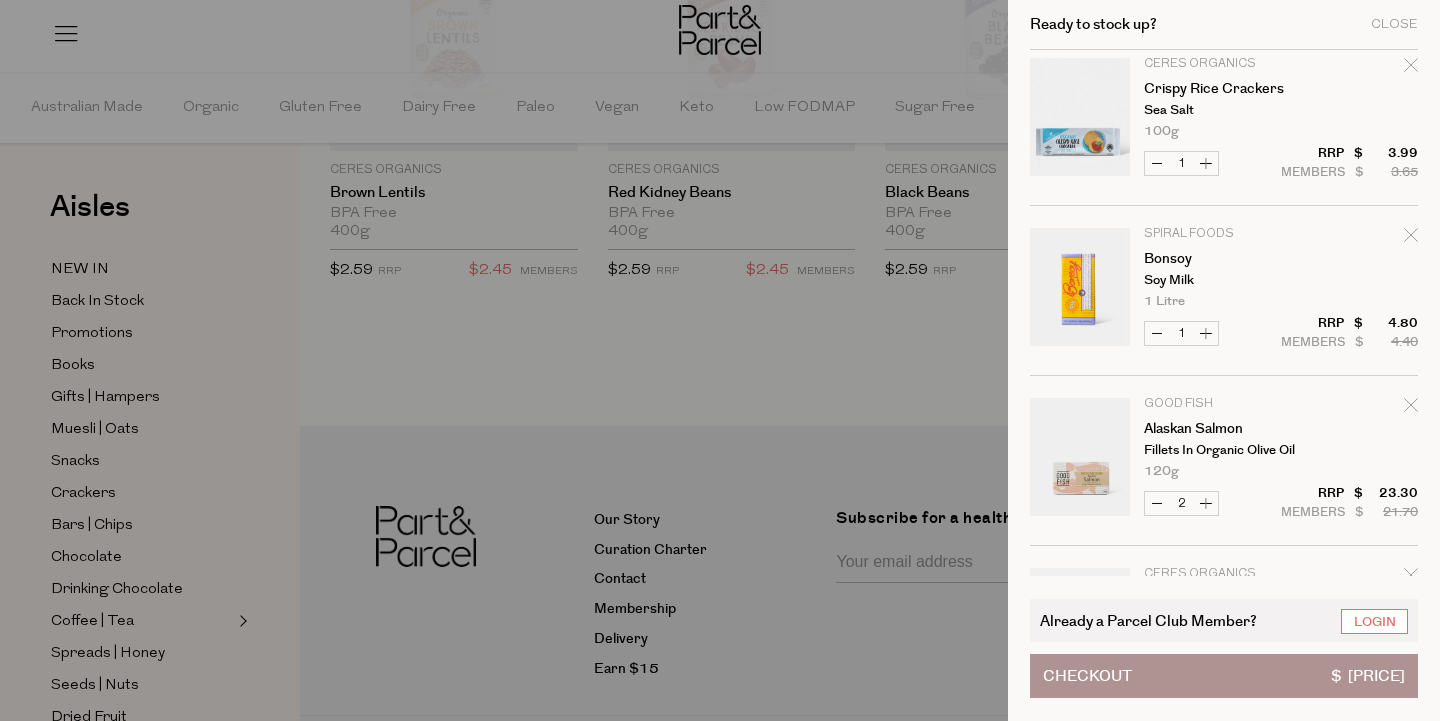 scroll, scrollTop: 350, scrollLeft: 0, axis: vertical 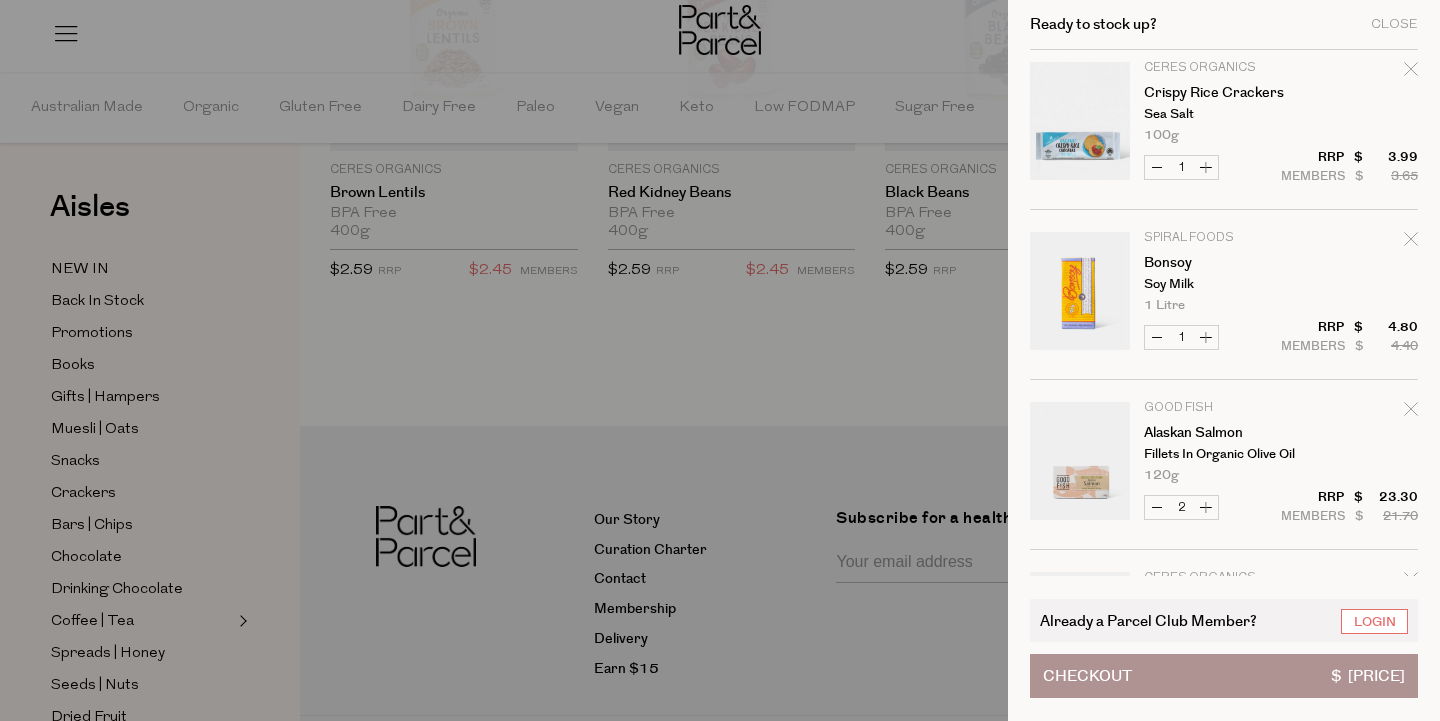 click on "Increase Alaskan Salmon" at bounding box center (1206, 507) 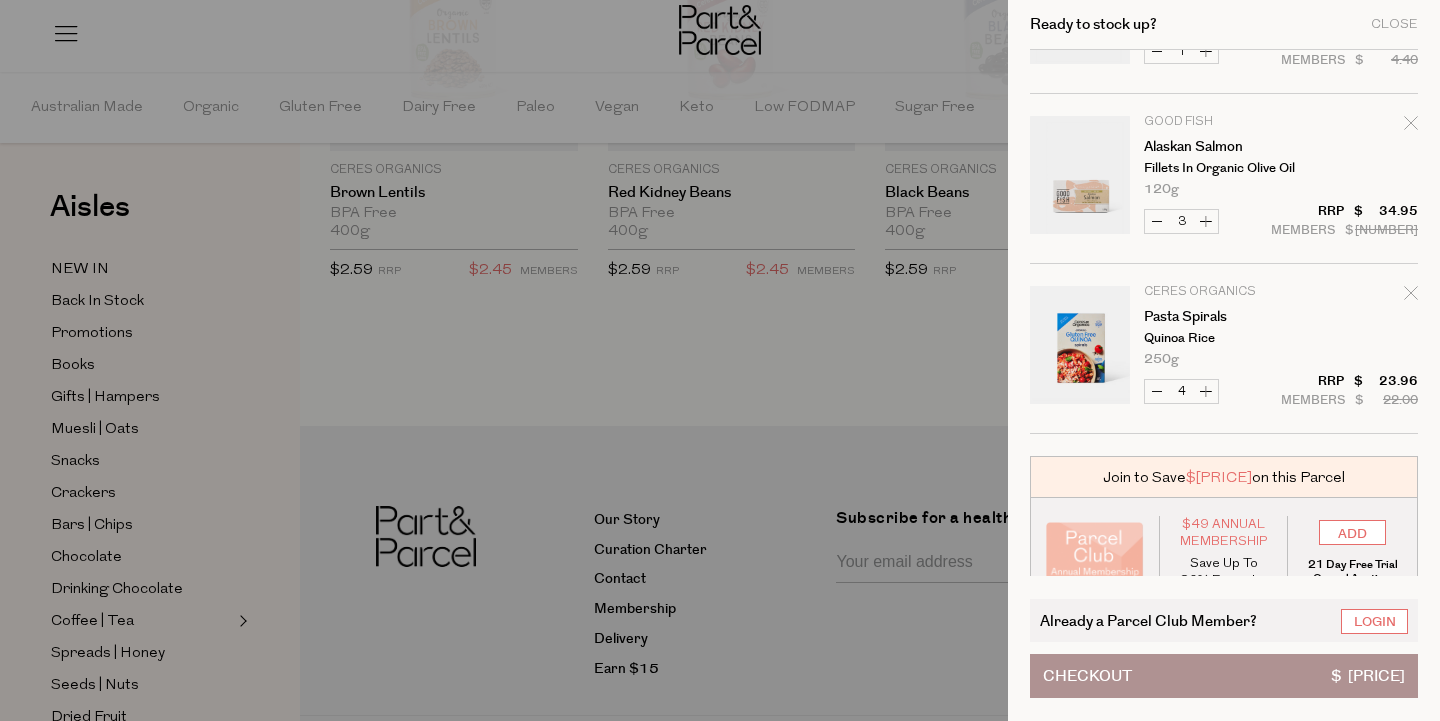 scroll, scrollTop: 668, scrollLeft: 0, axis: vertical 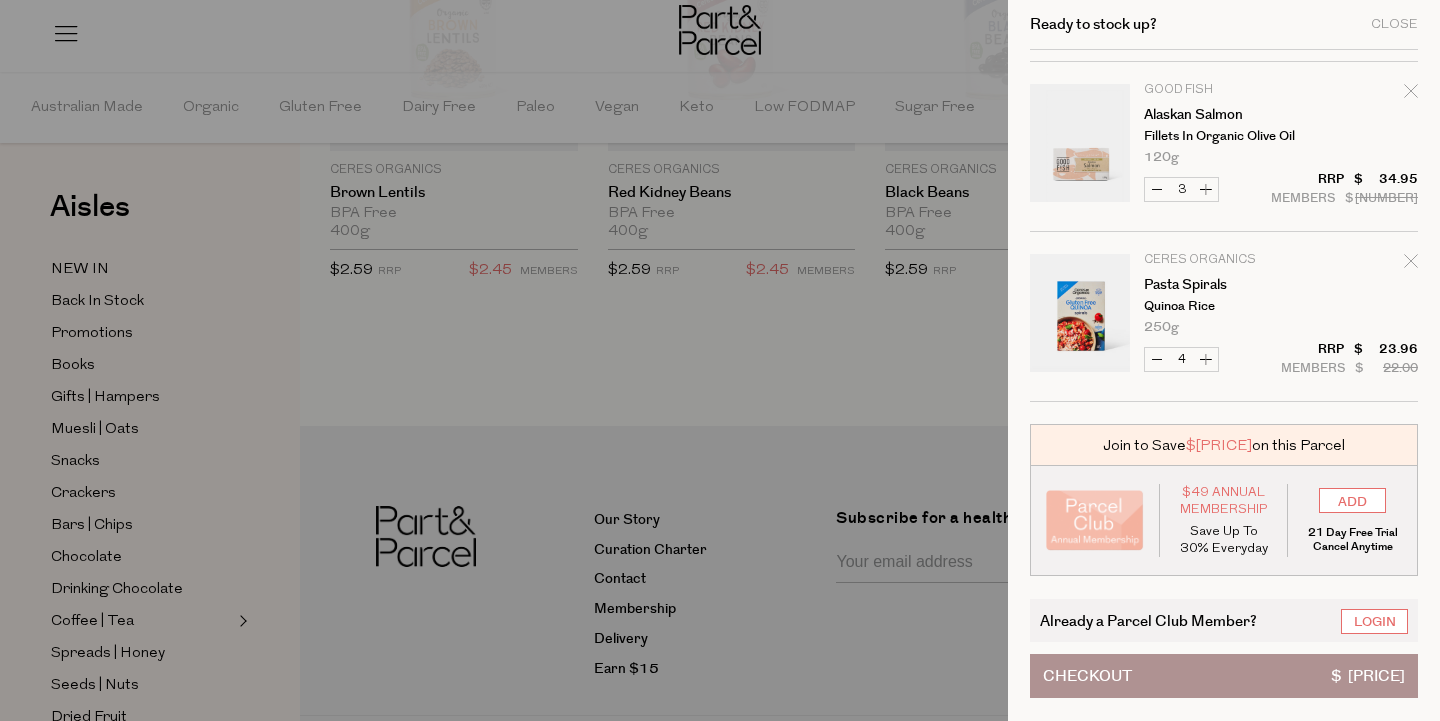 click on "Increase Alaskan Salmon" at bounding box center (1206, 189) 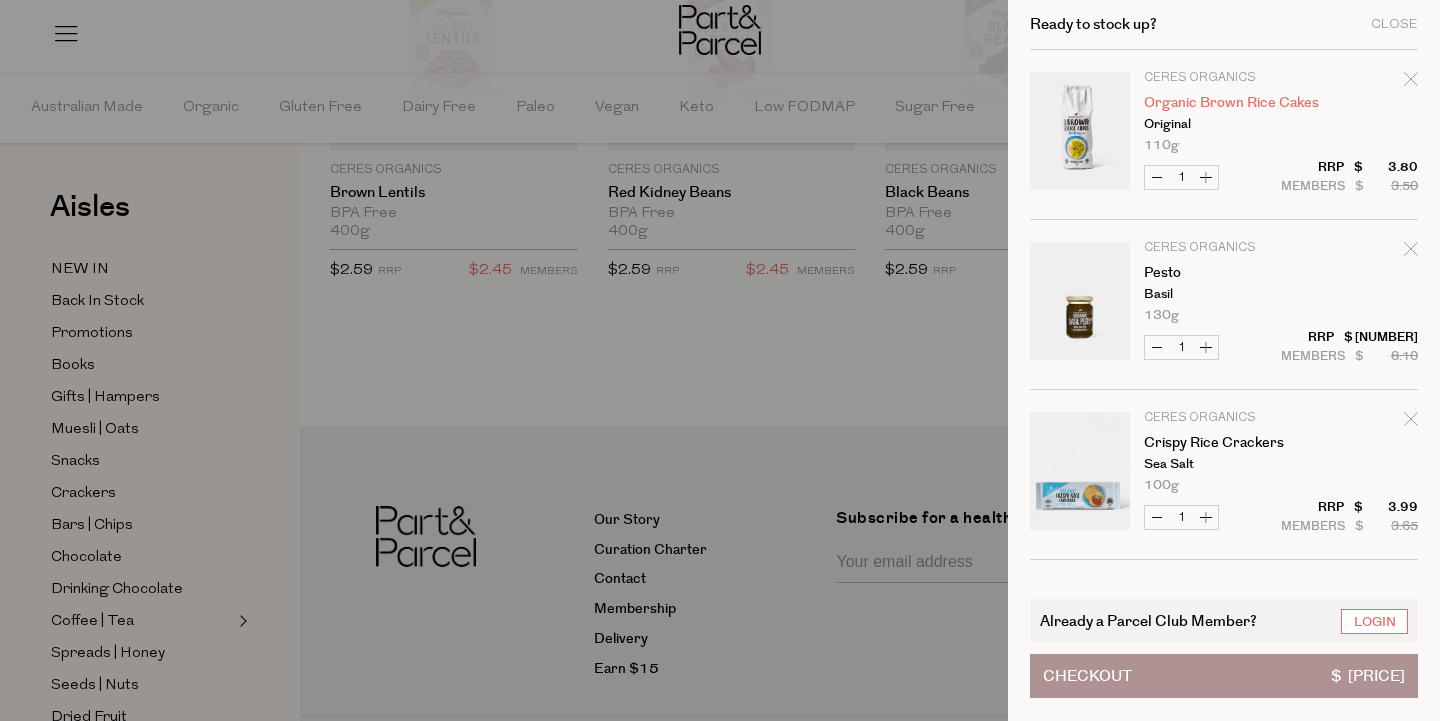 scroll, scrollTop: 0, scrollLeft: 0, axis: both 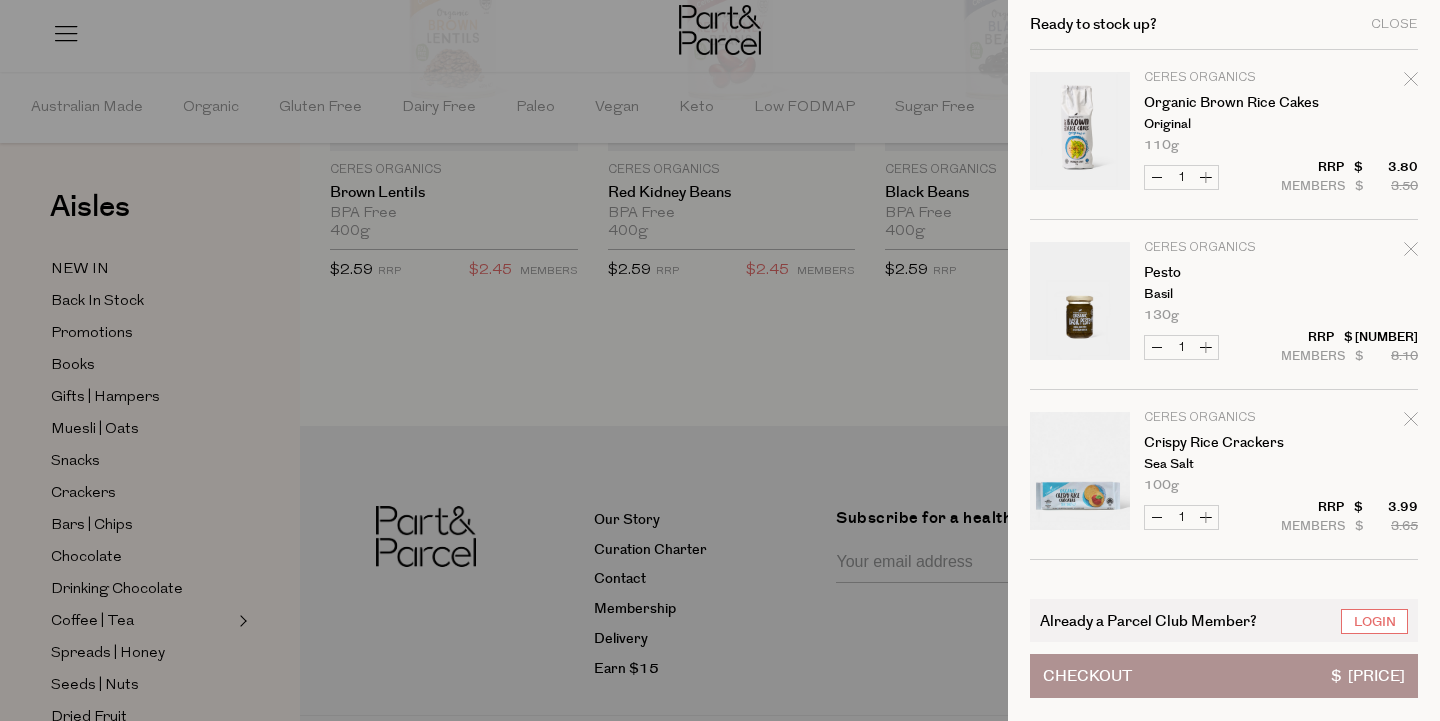 click on "Increase Organic Brown Rice Cakes" at bounding box center [1206, 177] 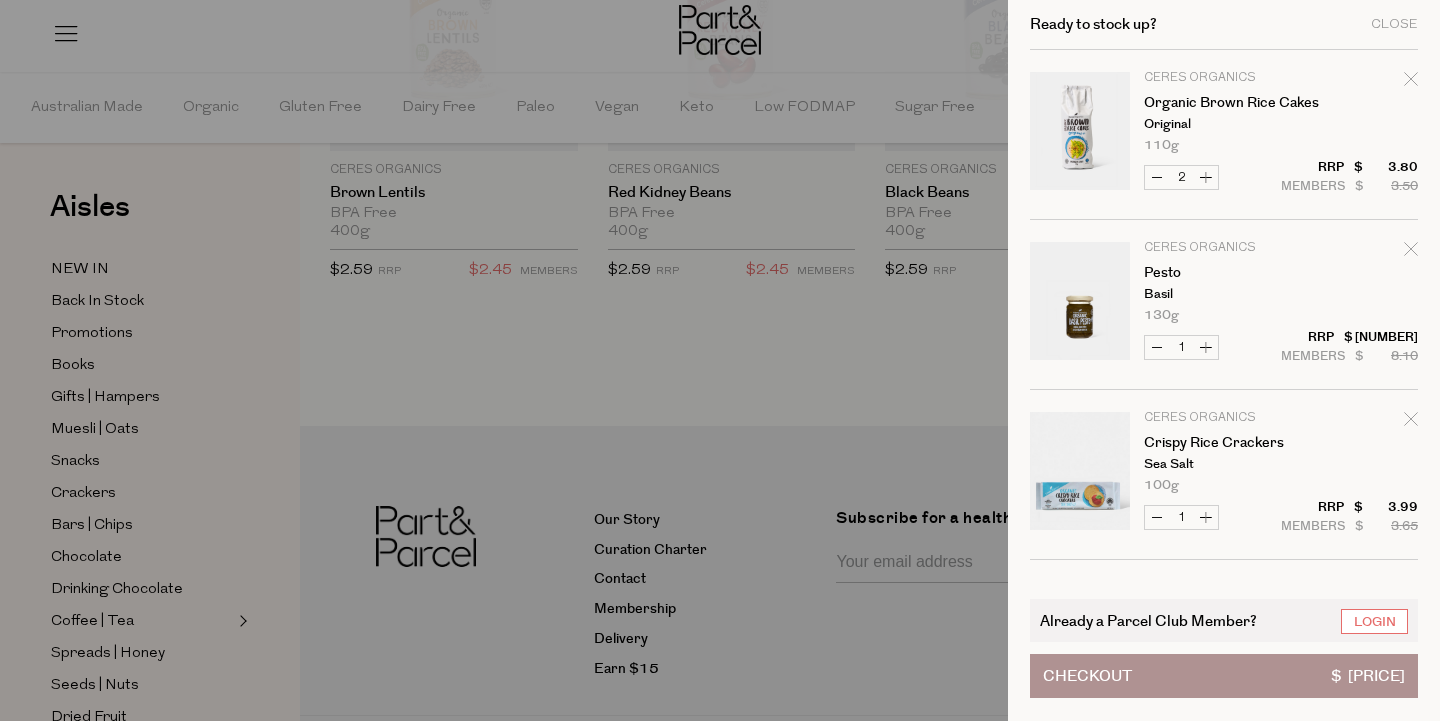 type on "2" 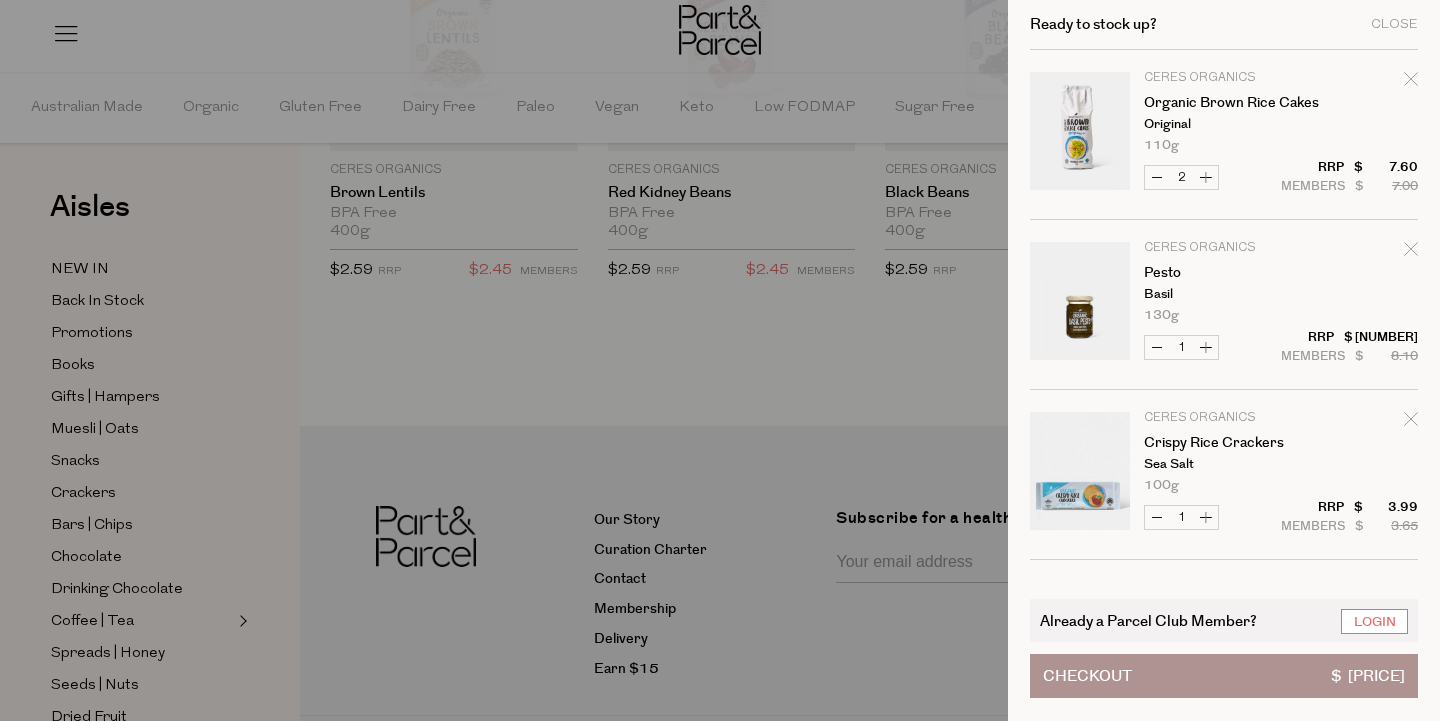 click on "Increase Organic Brown Rice Cakes" at bounding box center [1206, 177] 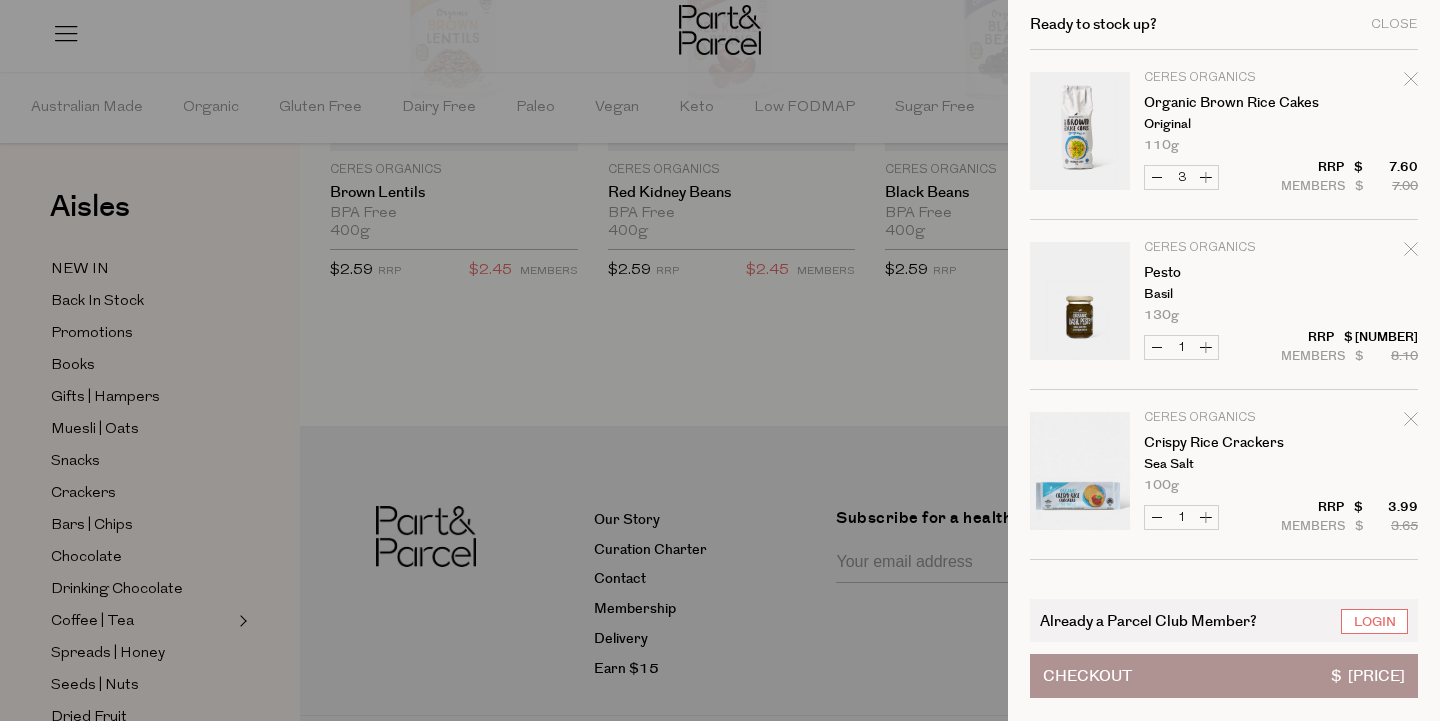type on "3" 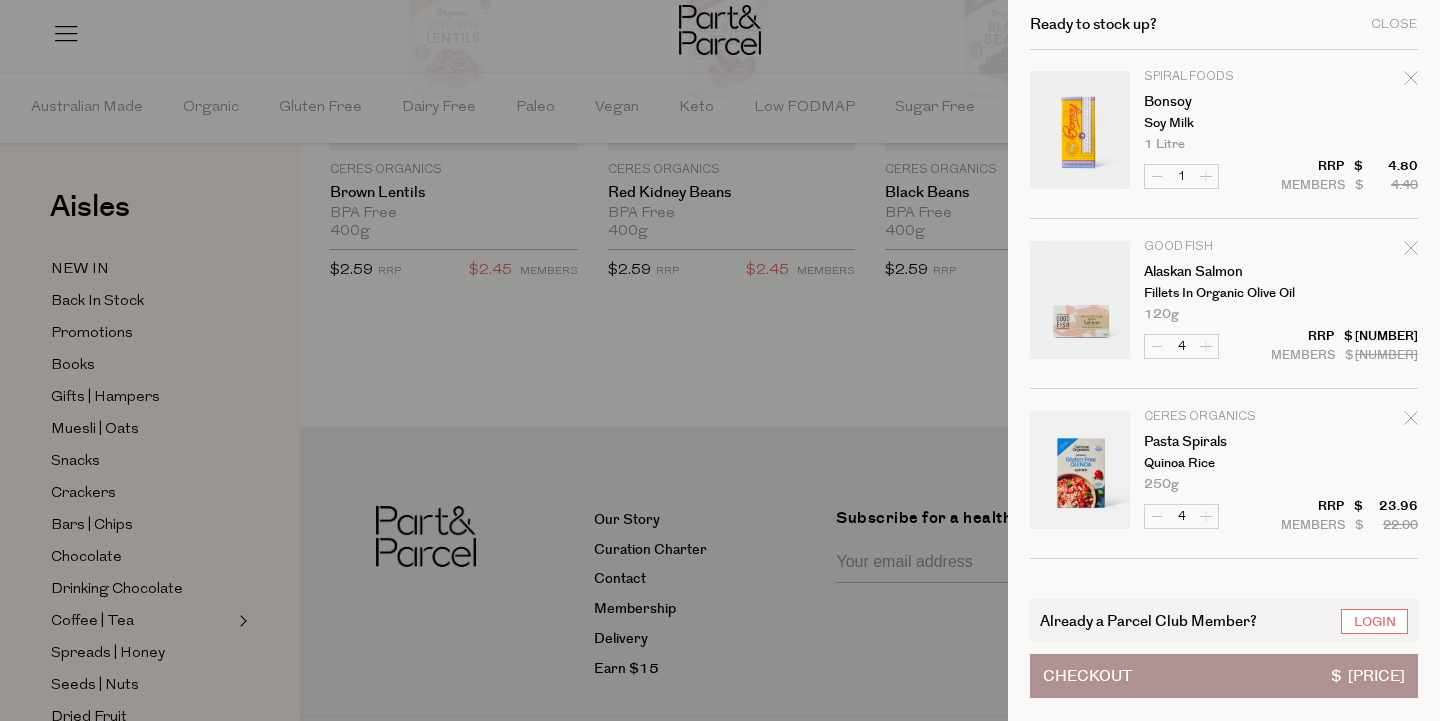 scroll, scrollTop: 0, scrollLeft: 0, axis: both 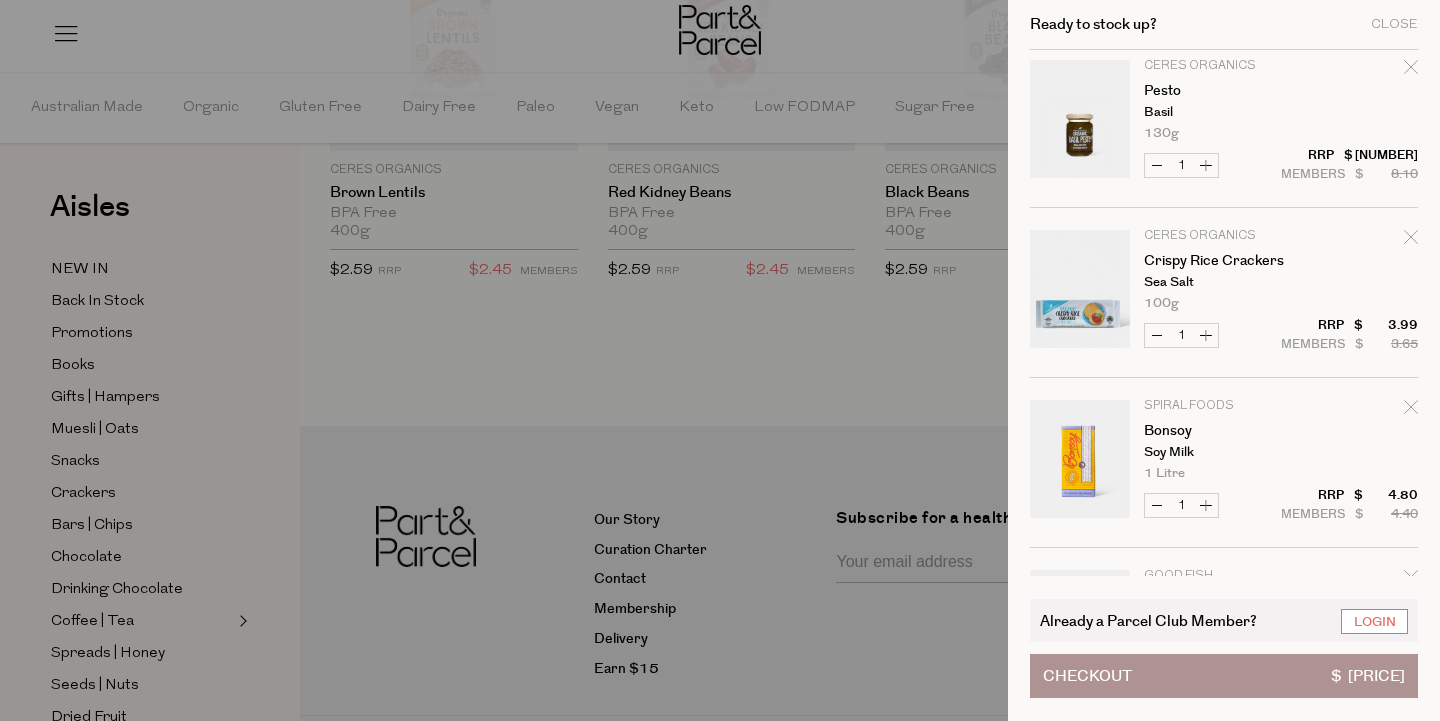 click on "Increase Bonsoy" at bounding box center (1206, 505) 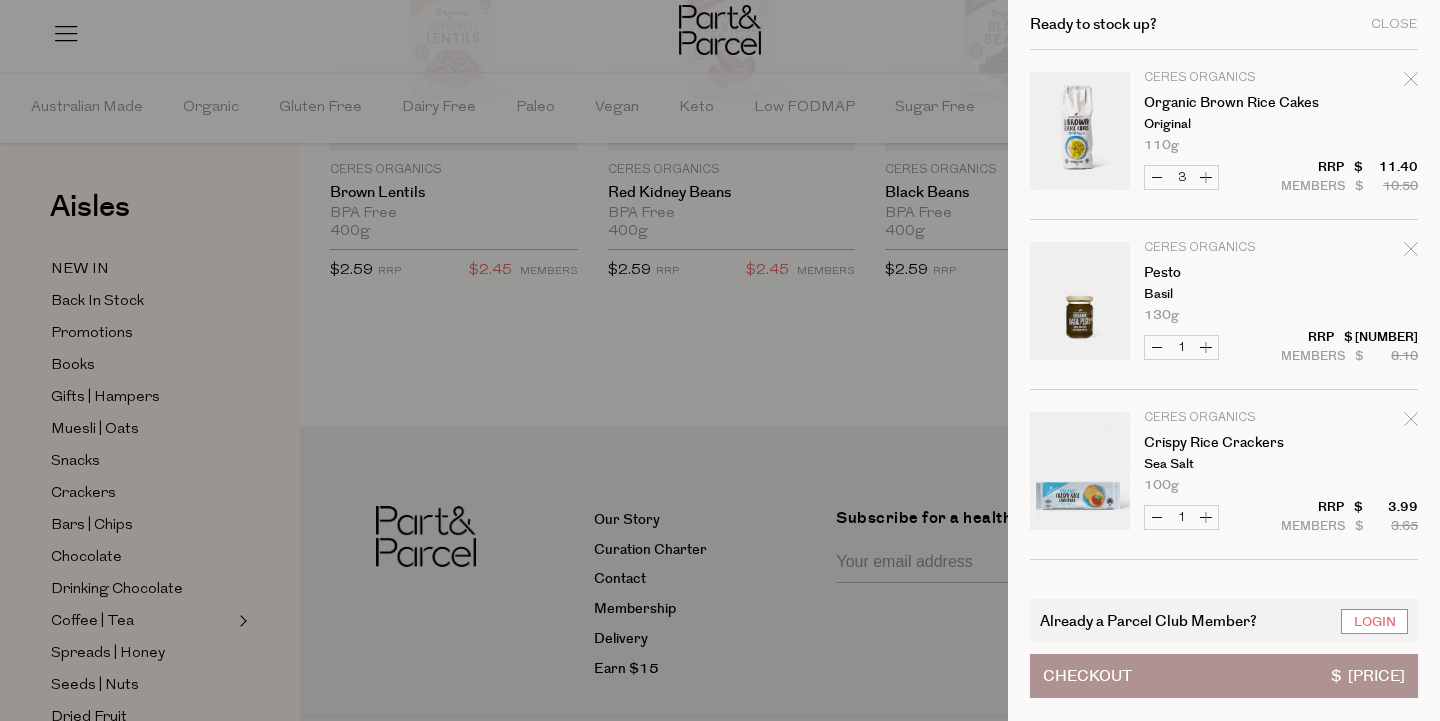 click on "Checkout $ [PRICE]" at bounding box center [1224, 676] 